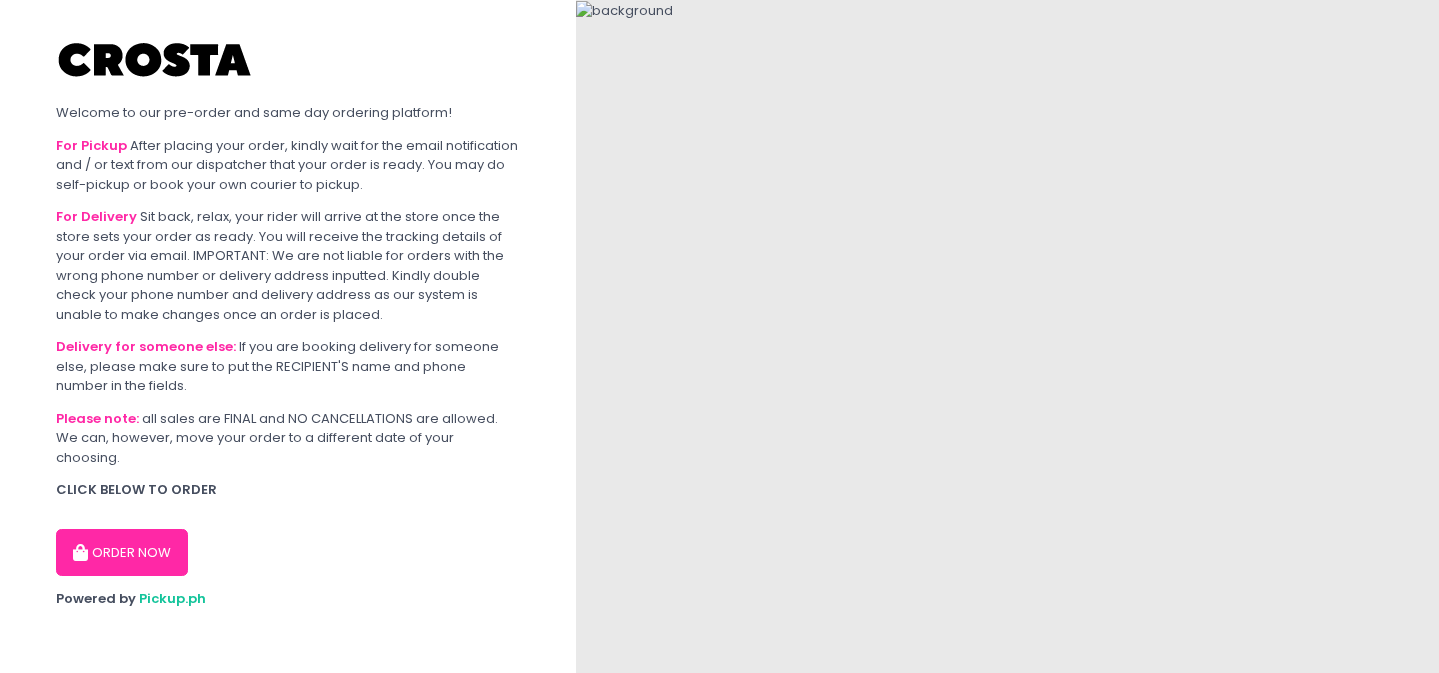 scroll, scrollTop: 0, scrollLeft: 0, axis: both 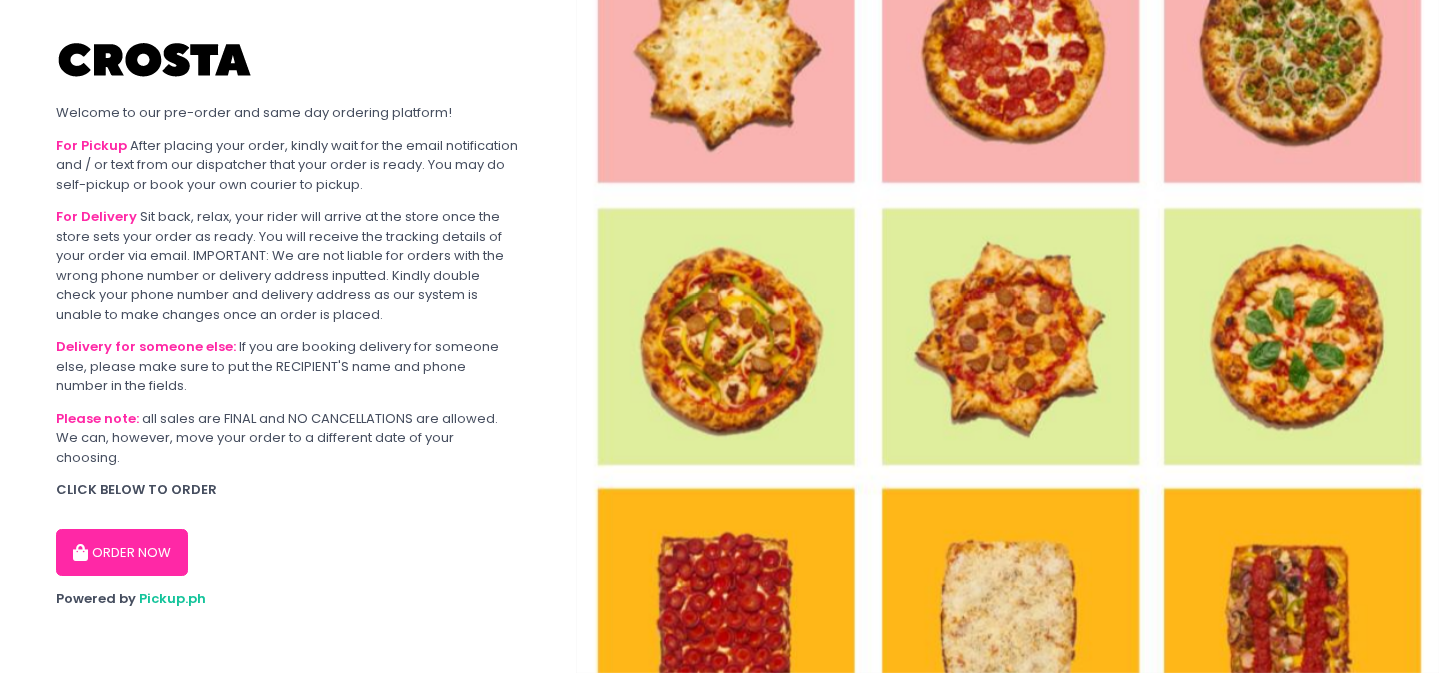 click on "ORDER NOW" at bounding box center (122, 553) 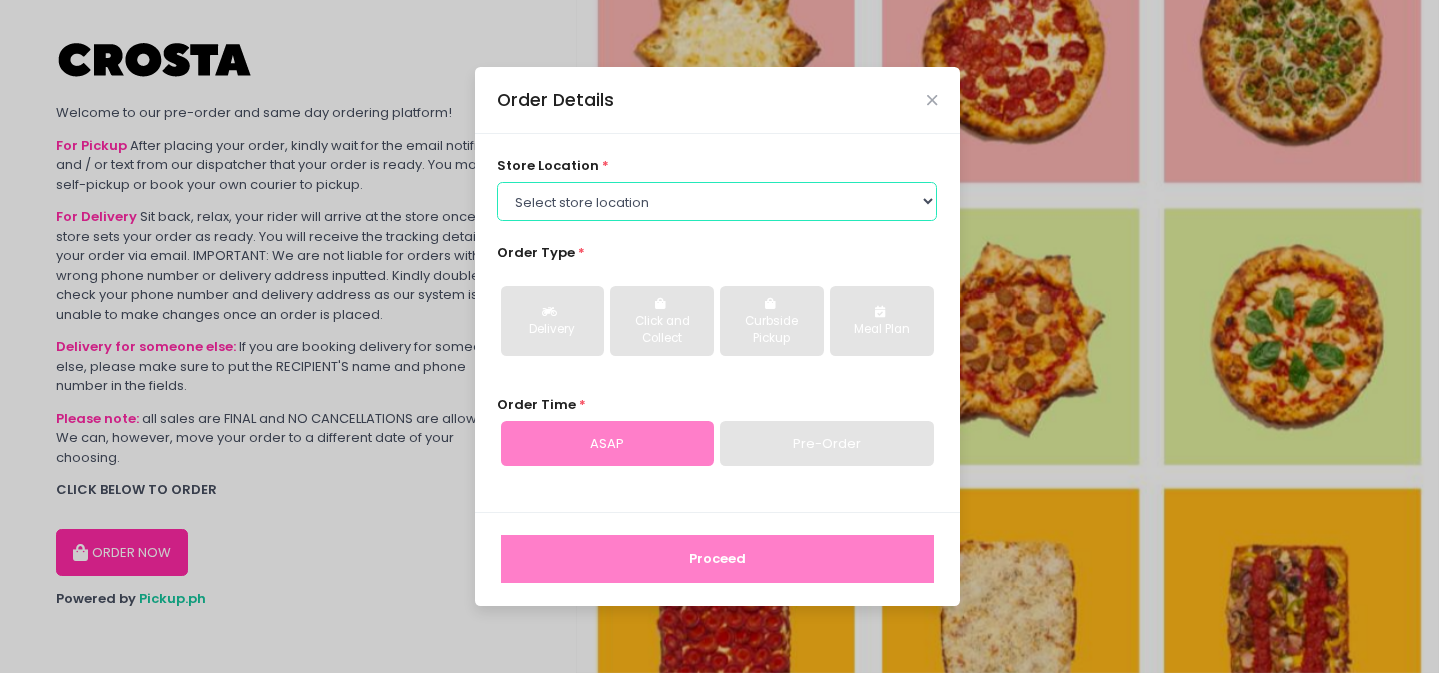 click on "Select store location Crosta Pizza - Salcedo  Crosta Pizza - San Juan" at bounding box center (717, 201) 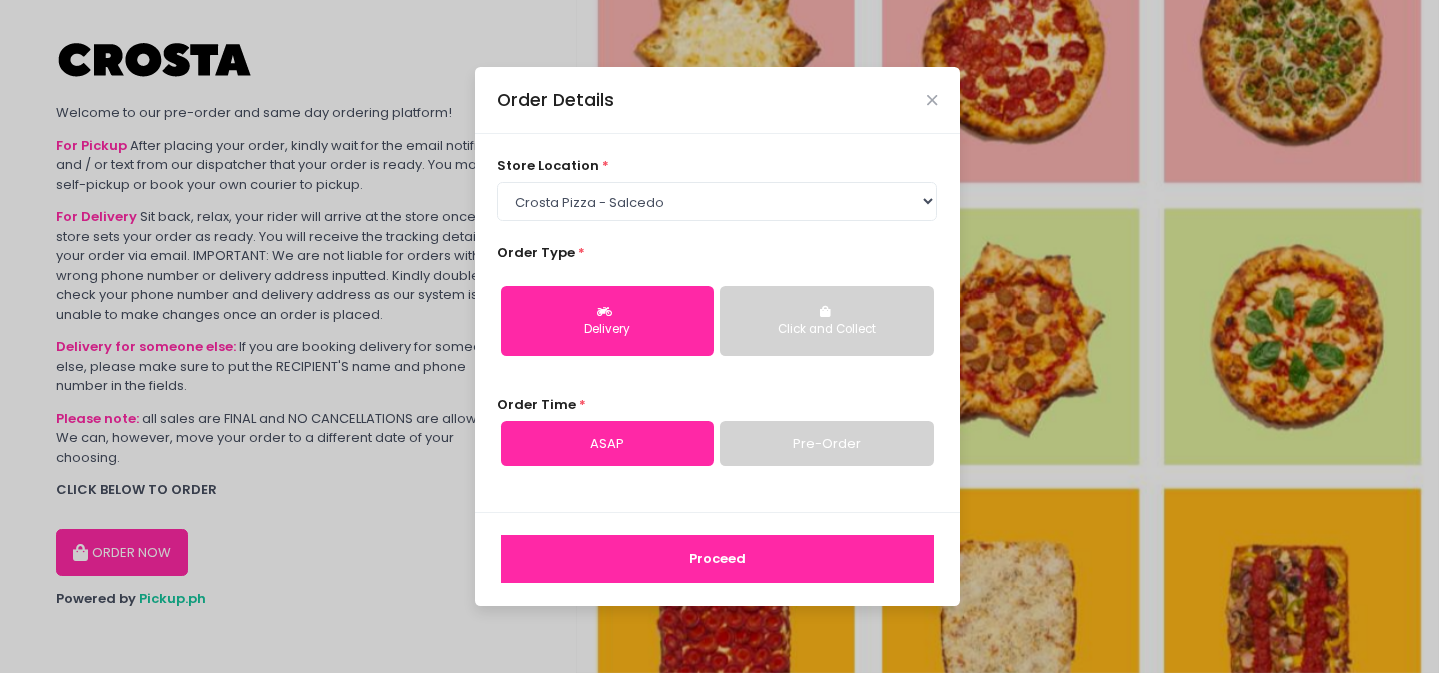click on "Click and Collect" at bounding box center (826, 330) 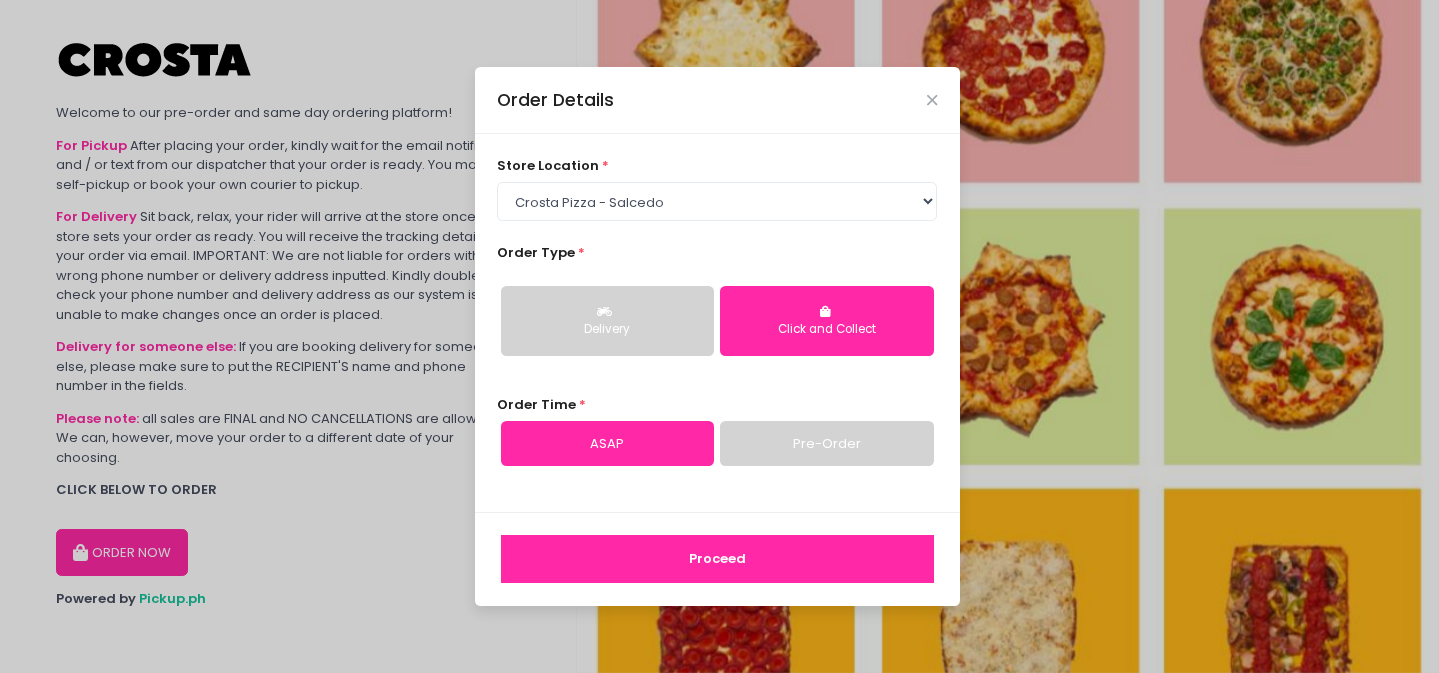 click on "Delivery" at bounding box center (607, 321) 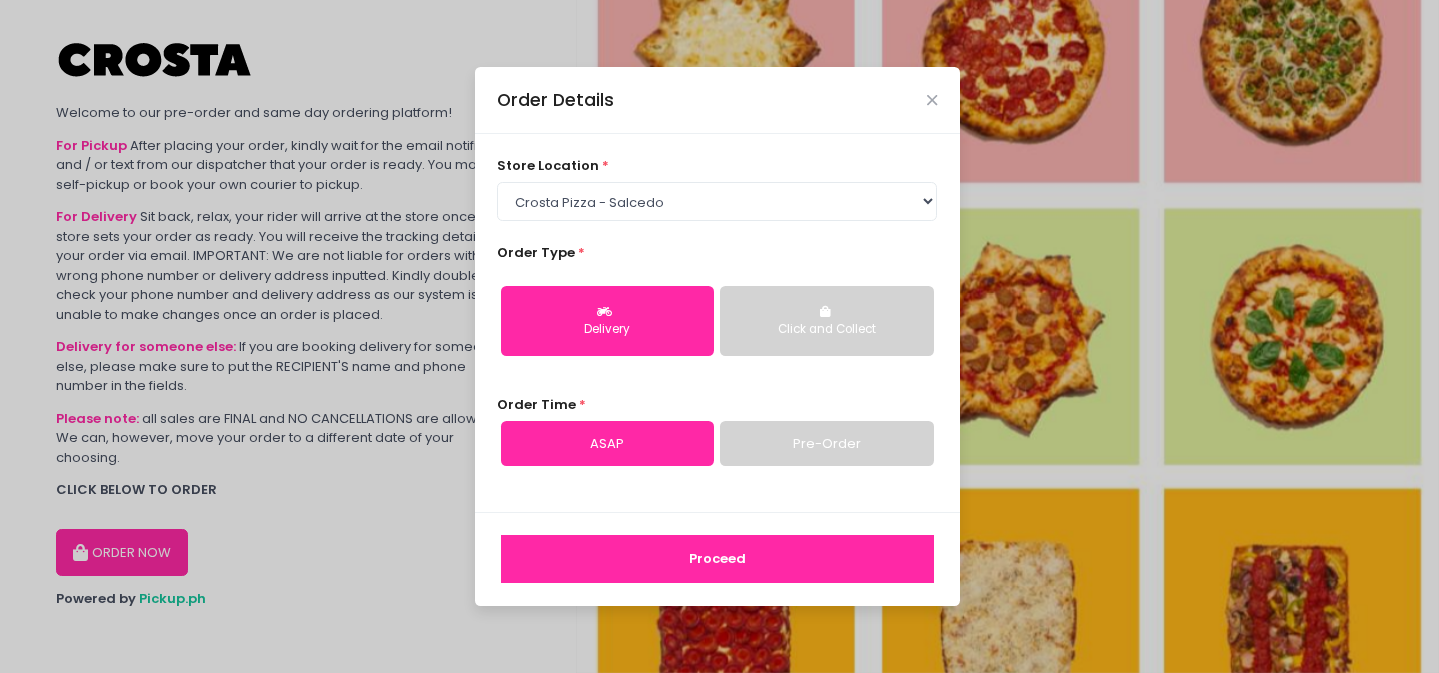 click on "Click and Collect" at bounding box center [826, 321] 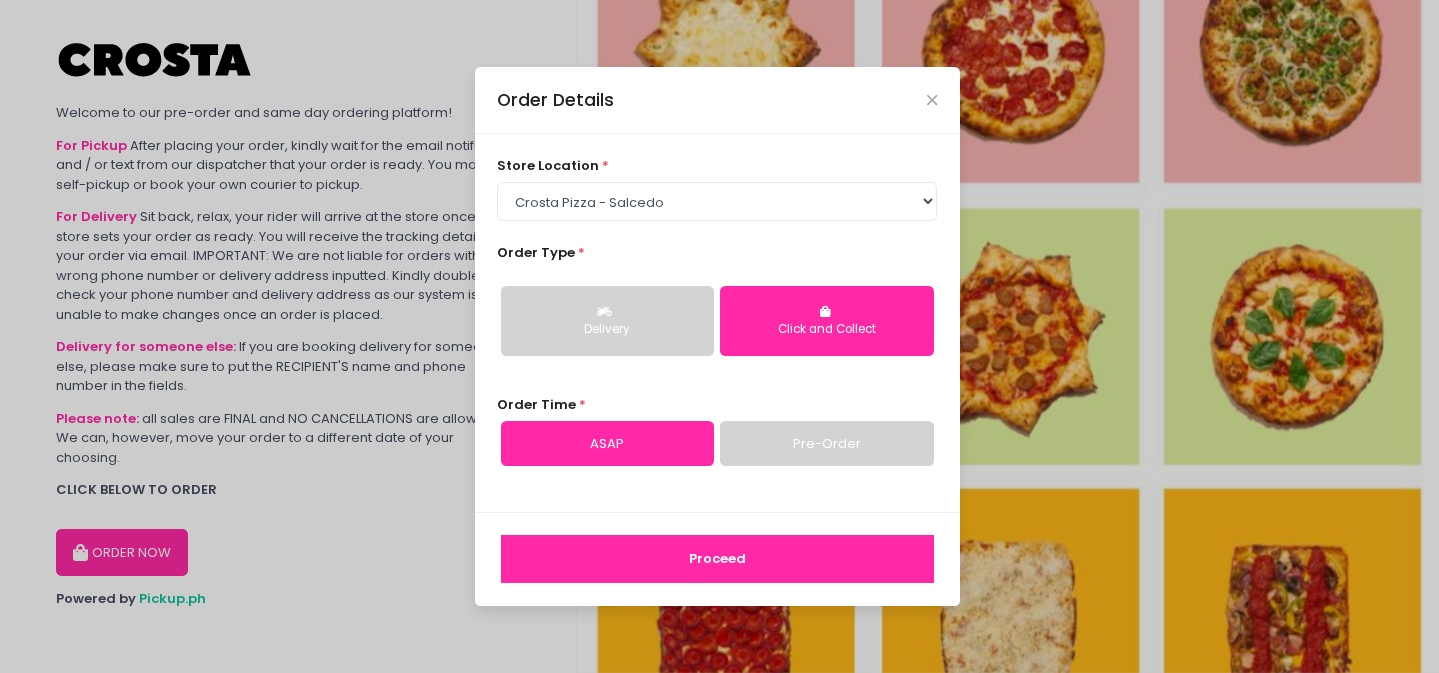 click on "Pre-Order" at bounding box center (826, 444) 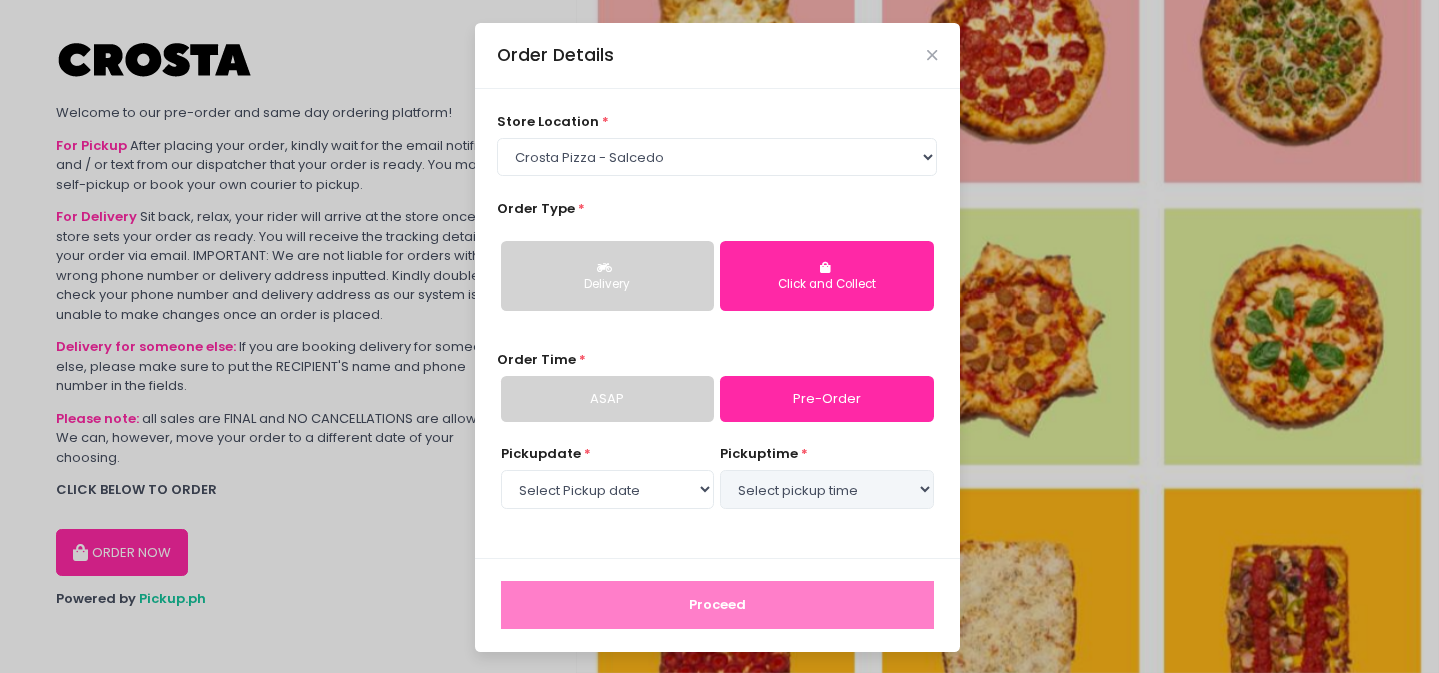 select on "2025-08-09" 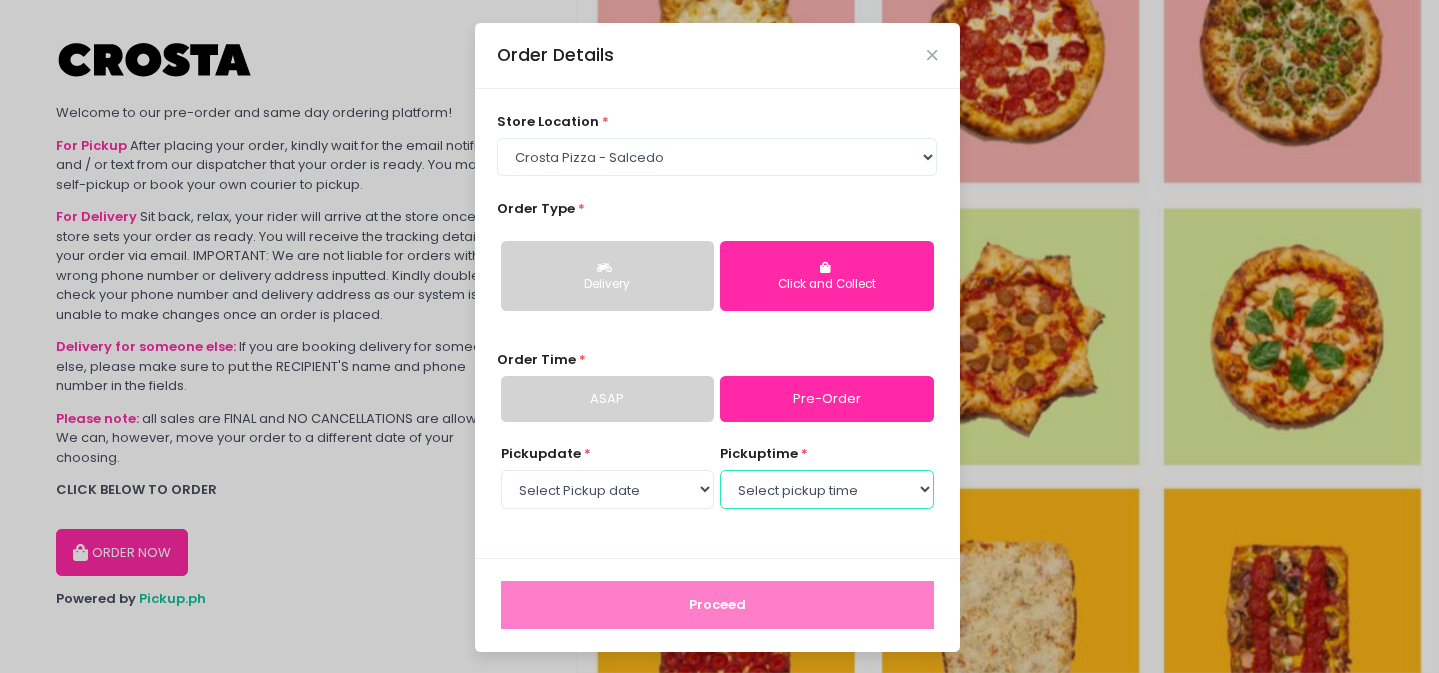 click on "Select pickup time 04:30 PM - 05:00 PM 05:00 PM - 05:30 PM 05:30 PM - 06:00 PM 06:00 PM - 06:30 PM 06:30 PM - 07:00 PM 07:00 PM - 07:30 PM 07:30 PM - 08:00 PM 08:00 PM - 08:30 PM 08:30 PM - 09:00 PM 09:00 PM - 09:30 PM 09:30 PM - 10:00 PM" at bounding box center [826, 489] 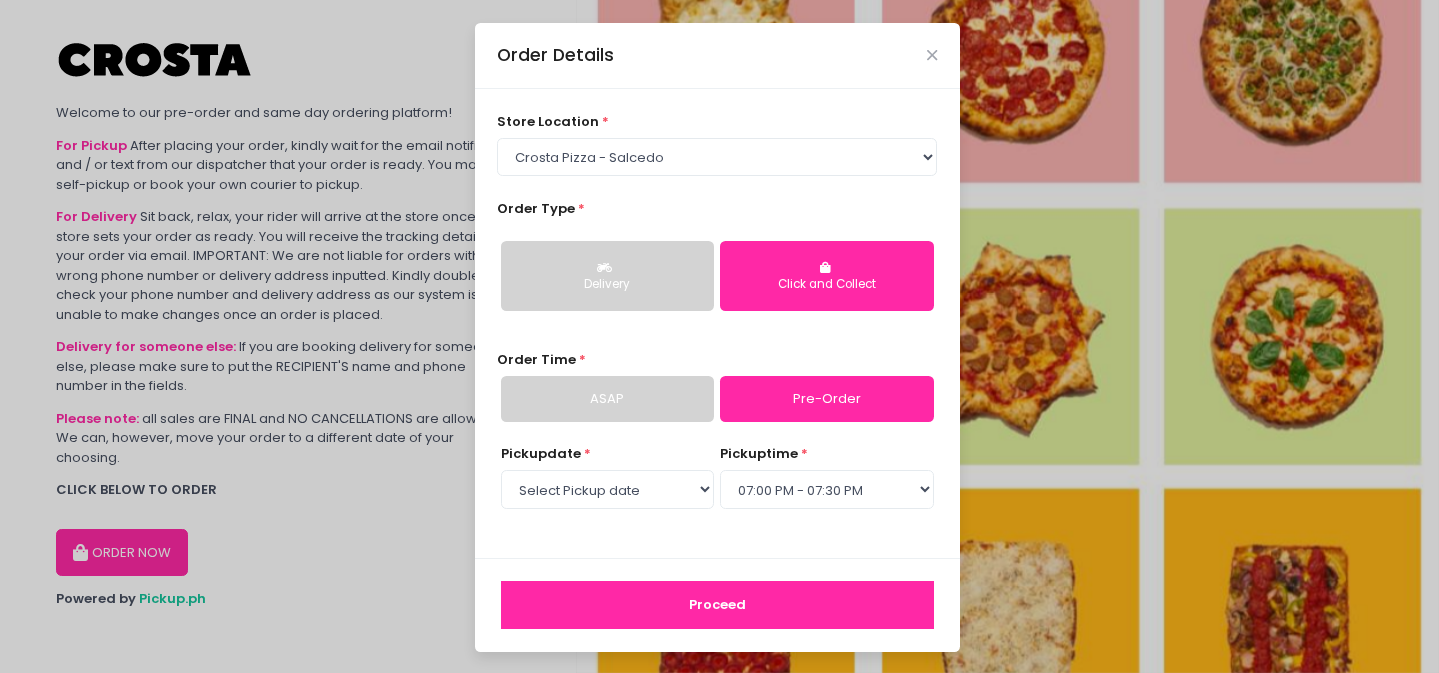 click on "Proceed" at bounding box center (717, 605) 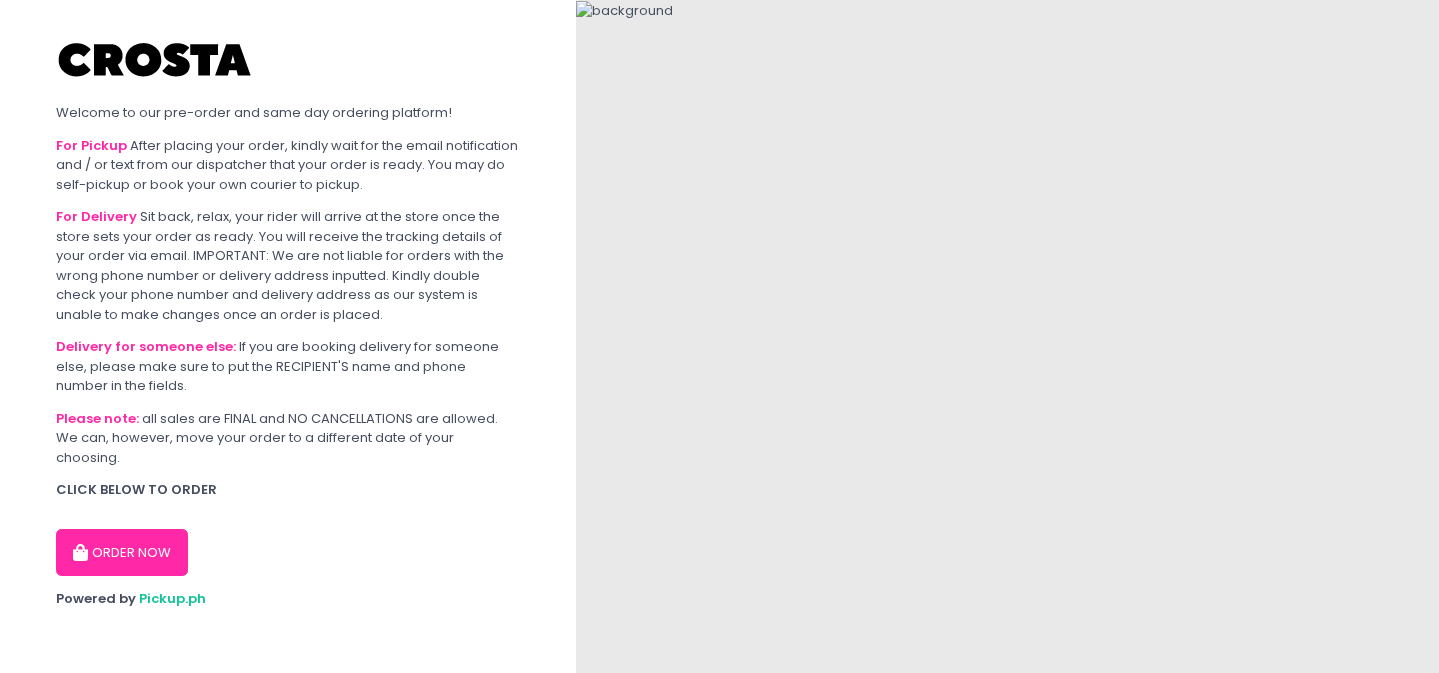 scroll, scrollTop: 0, scrollLeft: 0, axis: both 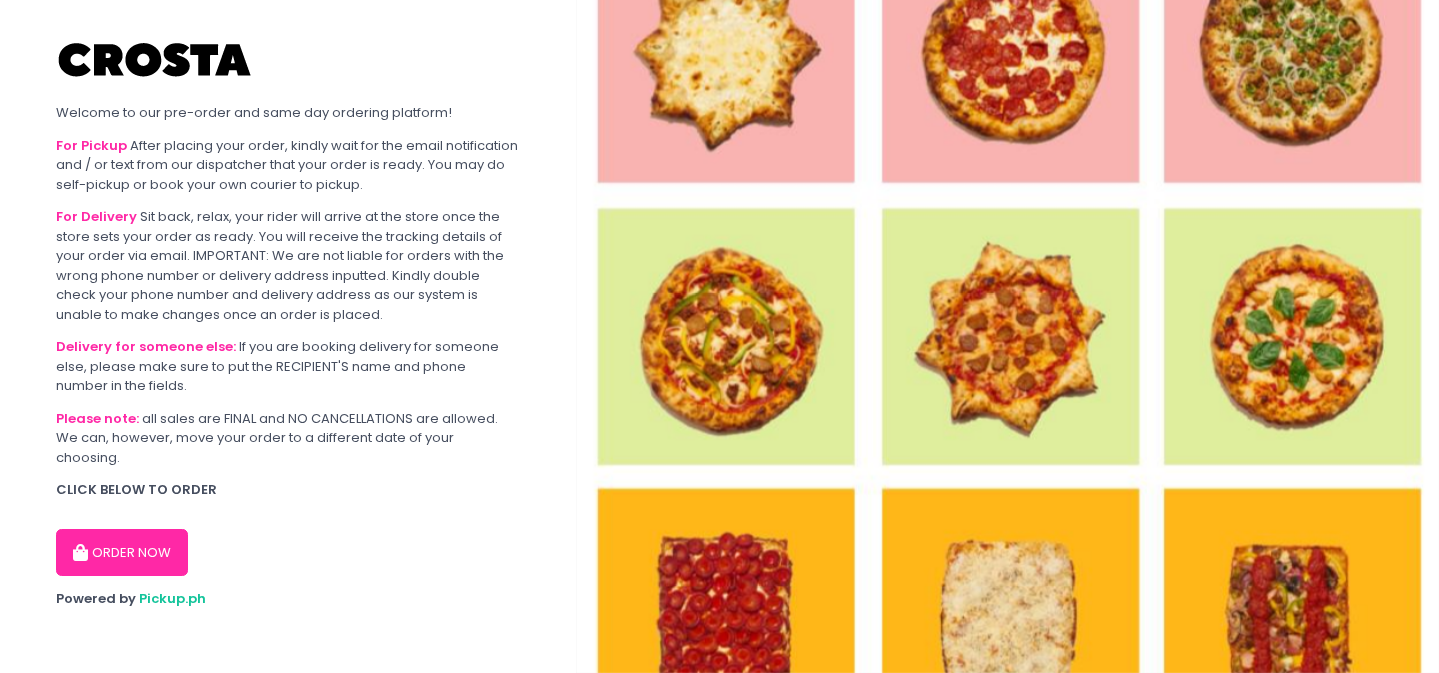 click on "ORDER NOW" at bounding box center [122, 553] 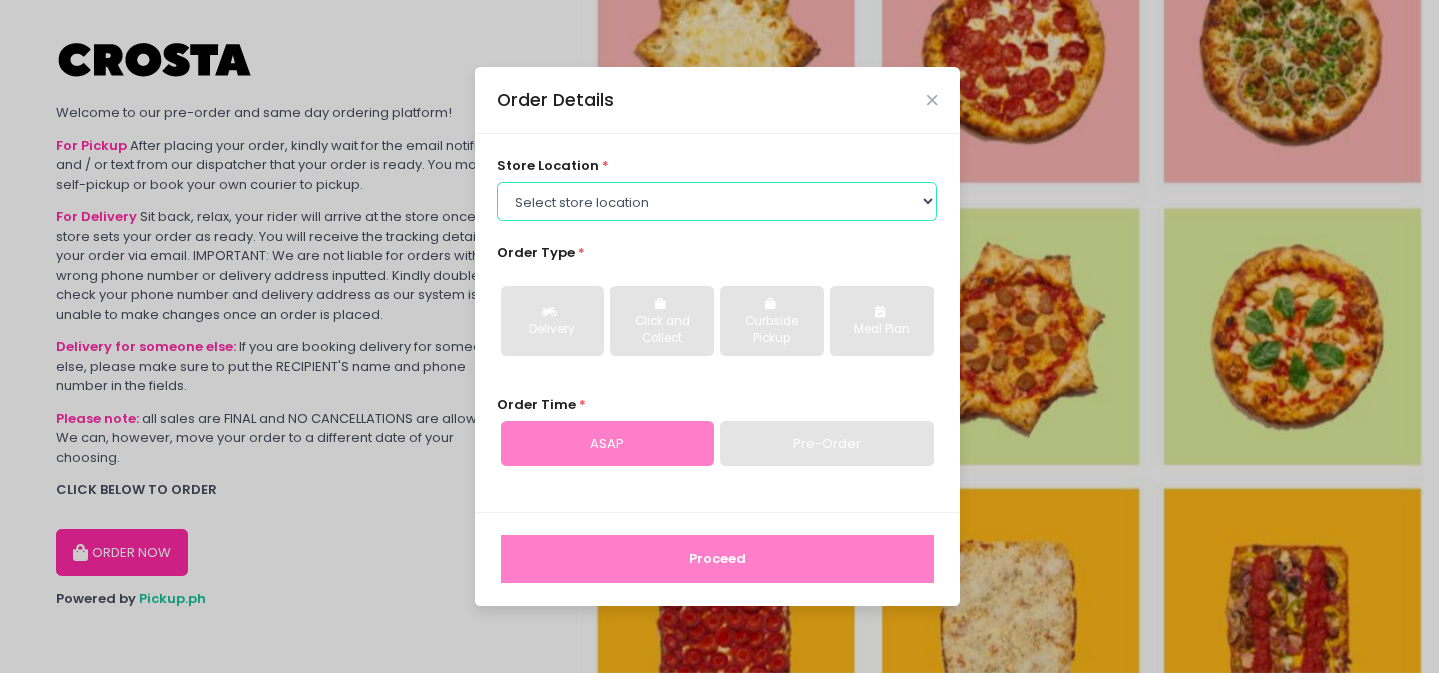 click on "Select store location Crosta Pizza - Salcedo  Crosta Pizza - San Juan" at bounding box center (717, 201) 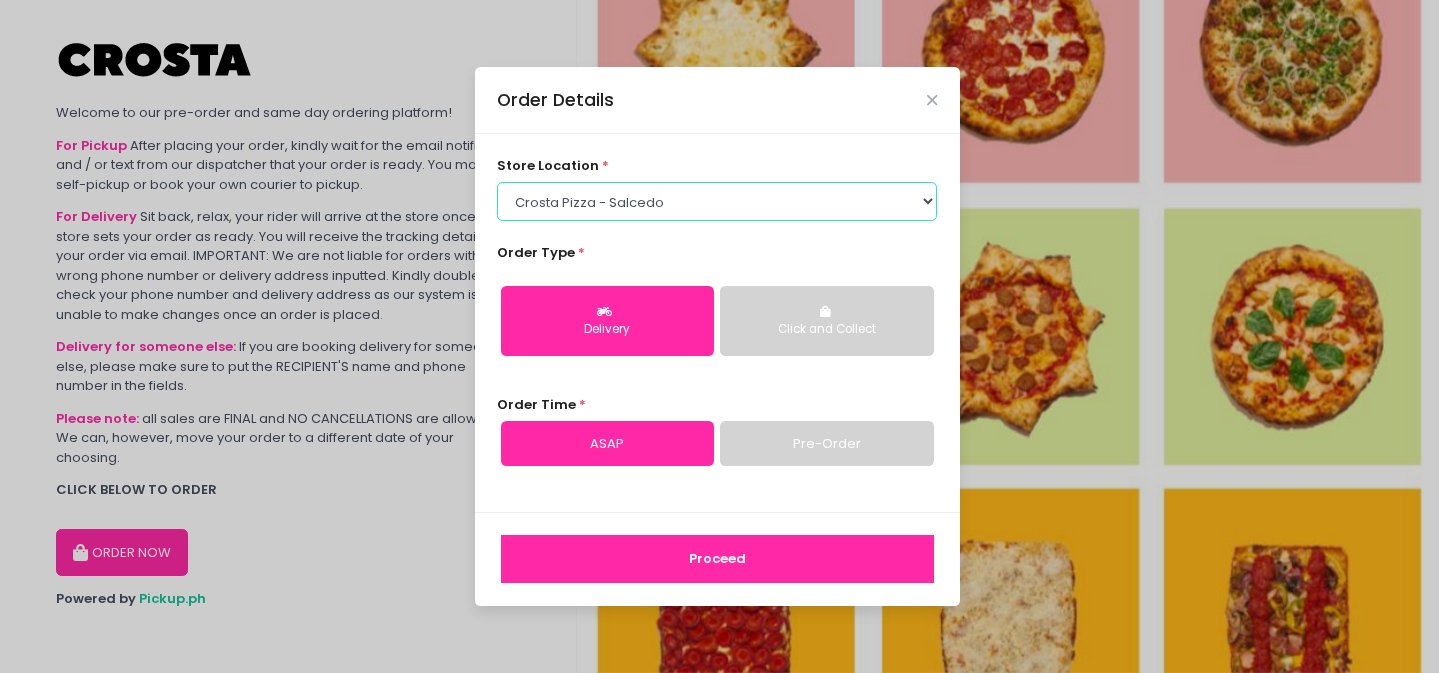 click on "Select store location Crosta Pizza - Salcedo  Crosta Pizza - San Juan" at bounding box center [717, 201] 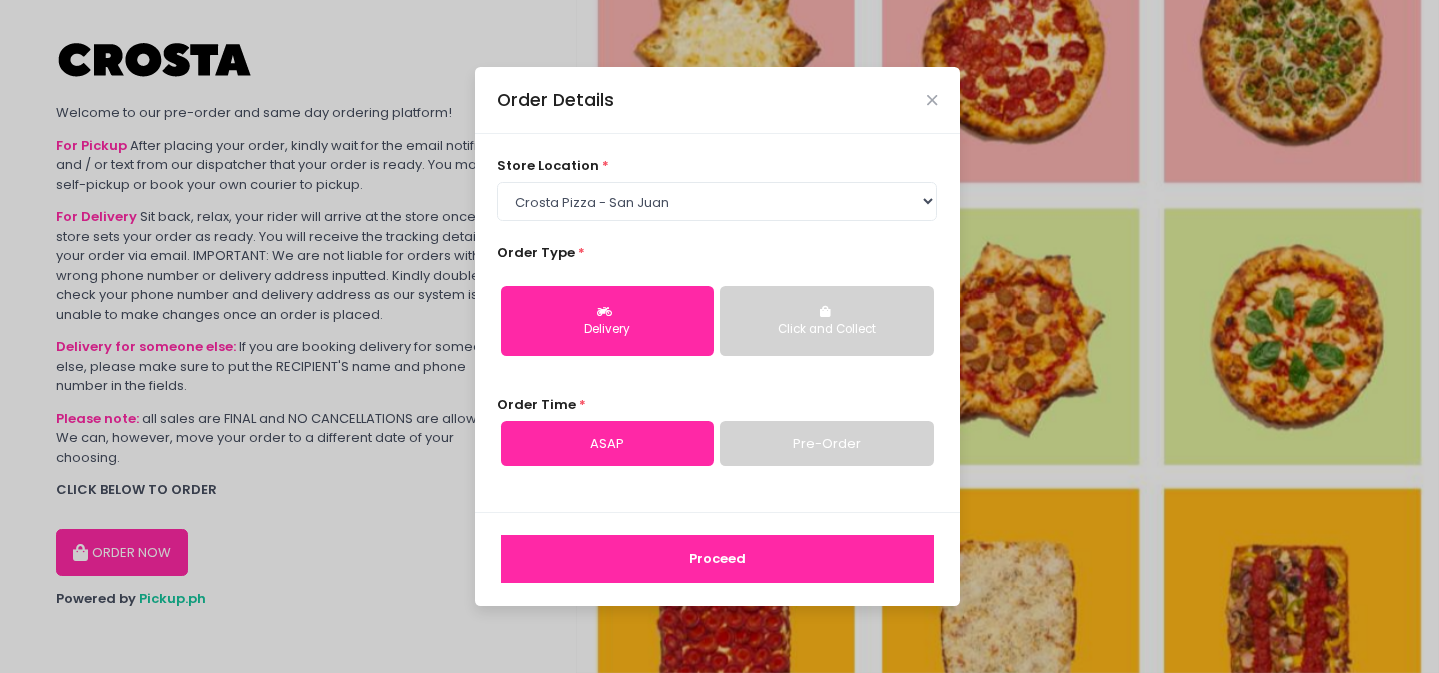 click on "Click and Collect" at bounding box center (826, 321) 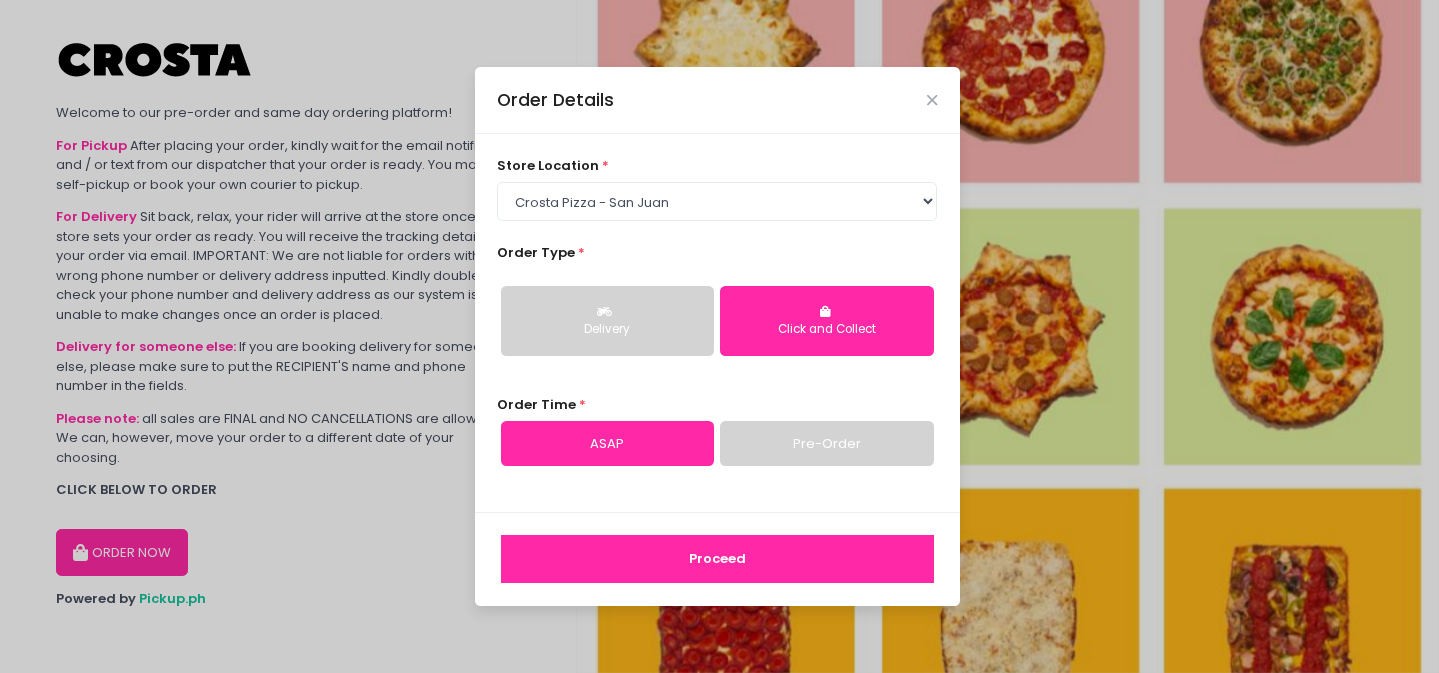 click on "Delivery" at bounding box center [607, 321] 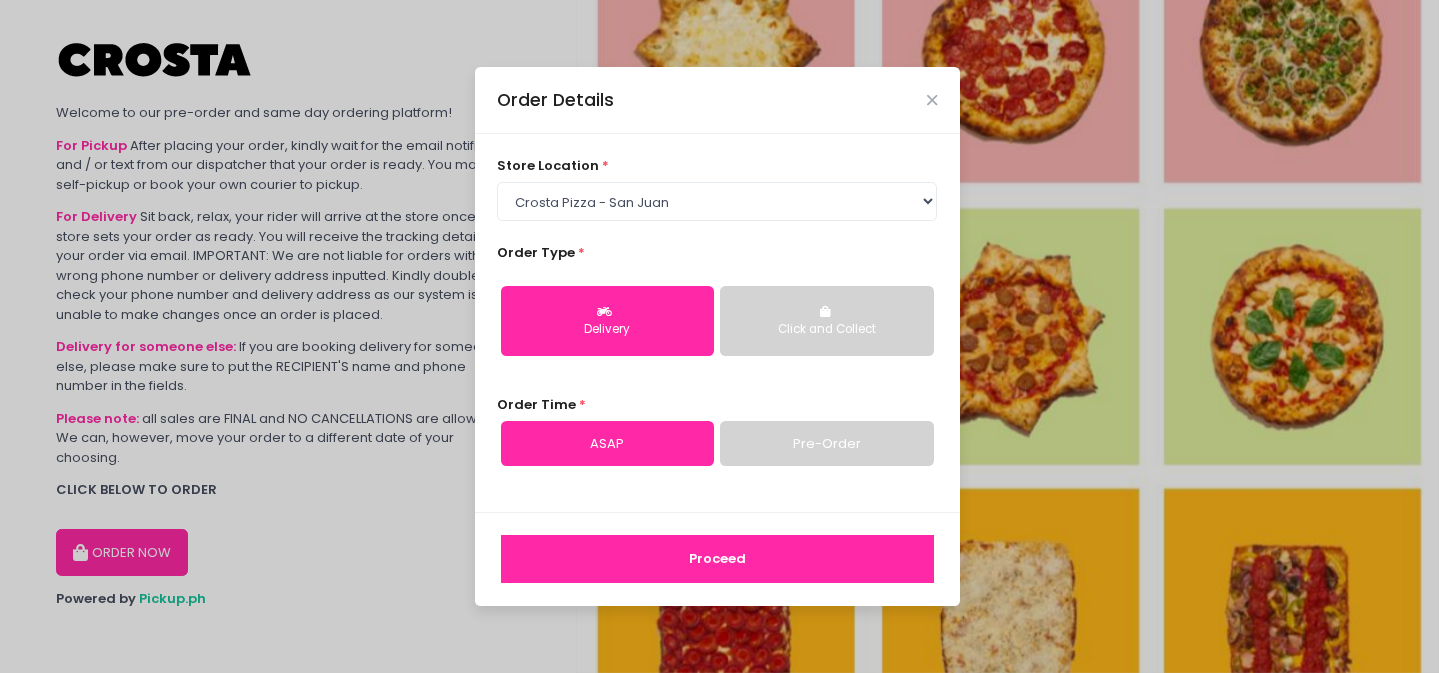 click on "Pre-Order" at bounding box center (826, 444) 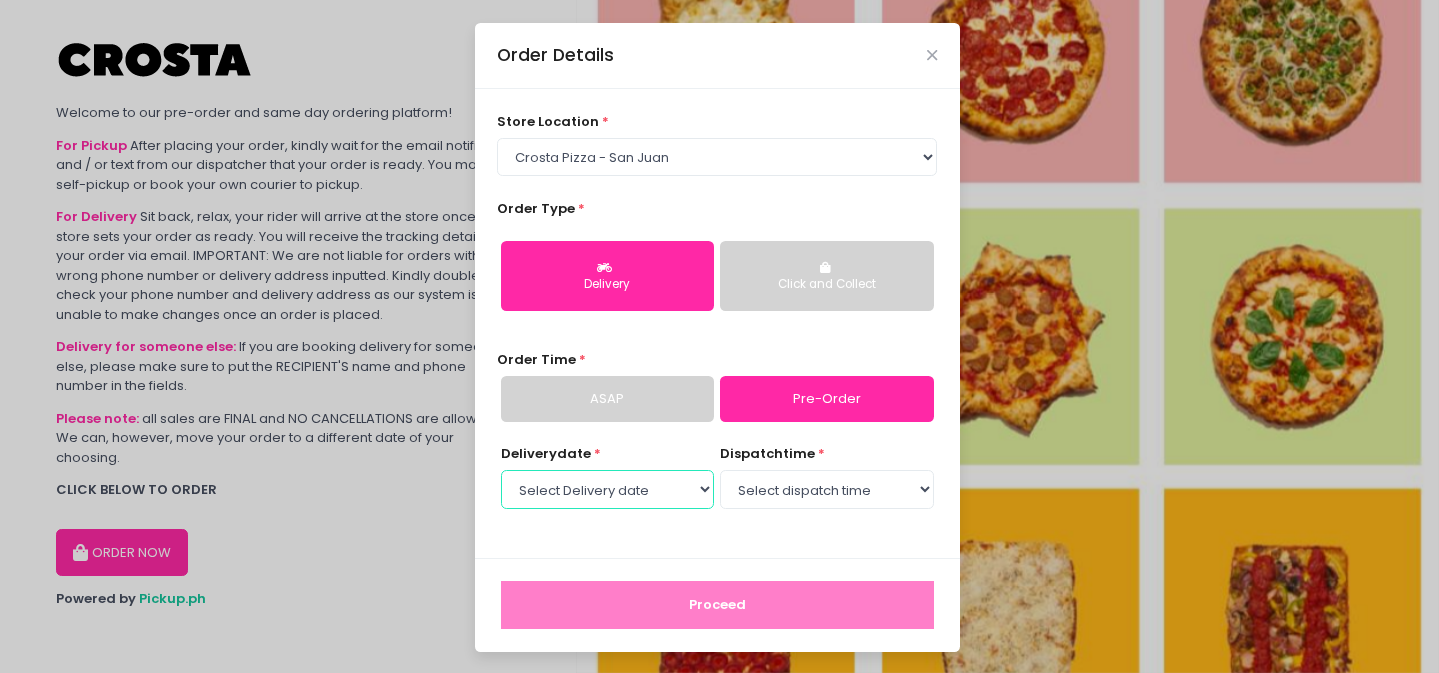 click on "Select Delivery date Saturday, Aug 9th Sunday, Aug 10th Monday, Aug 11th Tuesday, Aug 12th Wednesday, Aug 13th Thursday, Aug 14th" at bounding box center (607, 489) 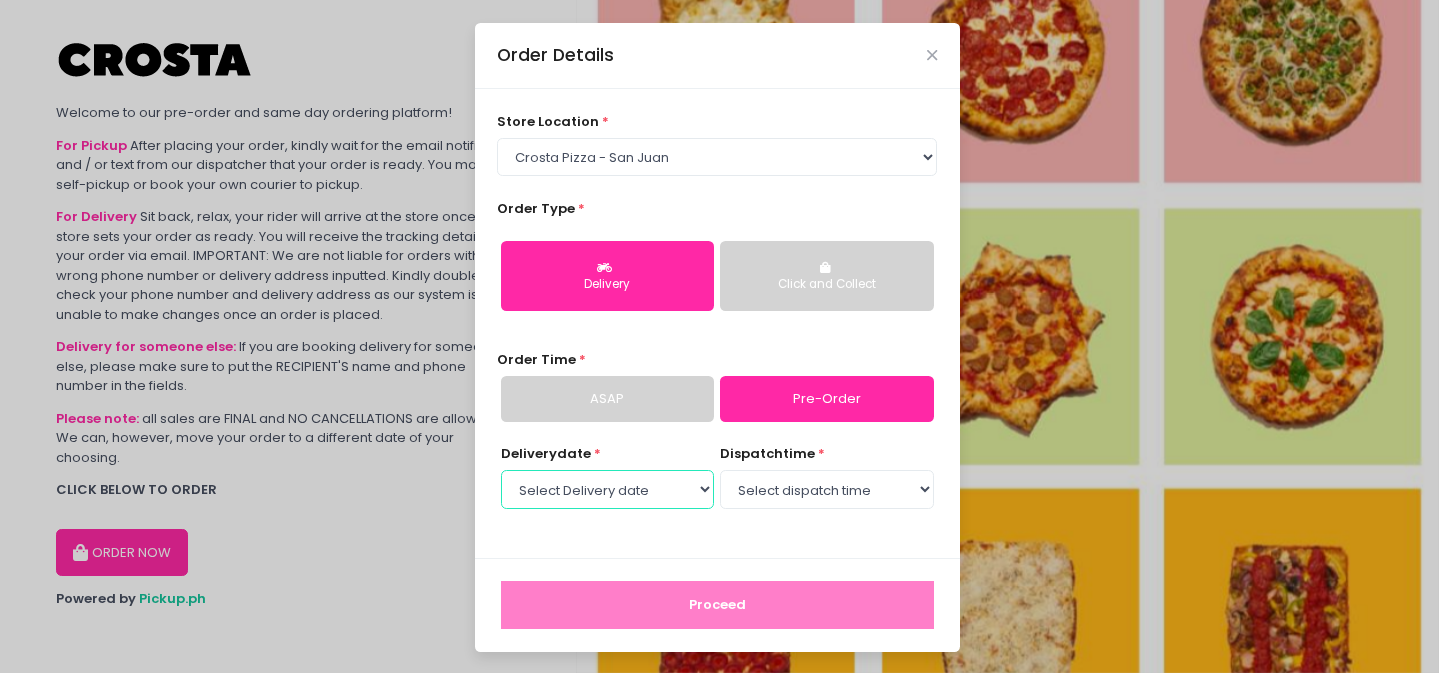 select on "2025-08-14" 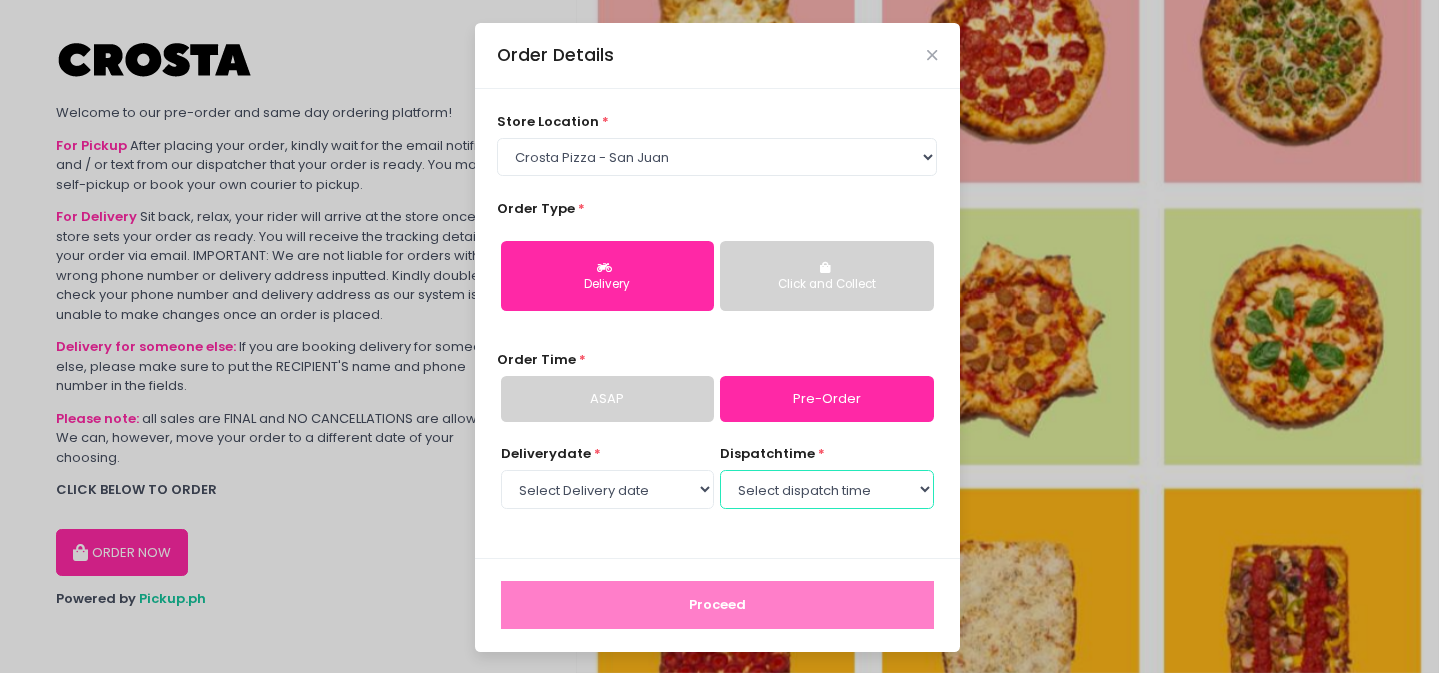 click on "Select dispatch time 12:00 PM - 12:30 PM 12:30 PM - 01:00 PM 01:00 PM - 01:30 PM 01:30 PM - 02:00 PM 02:00 PM - 02:30 PM 02:30 PM - 03:00 PM 03:00 PM - 03:30 PM 03:30 PM - 04:00 PM 04:00 PM - 04:30 PM 04:30 PM - 05:00 PM 05:00 PM - 05:30 PM 05:30 PM - 06:00 PM 06:00 PM - 06:30 PM 06:30 PM - 07:00 PM 07:00 PM - 07:30 PM 07:30 PM - 08:00 PM 08:00 PM - 08:30 PM 08:30 PM - 09:00 PM" at bounding box center (826, 489) 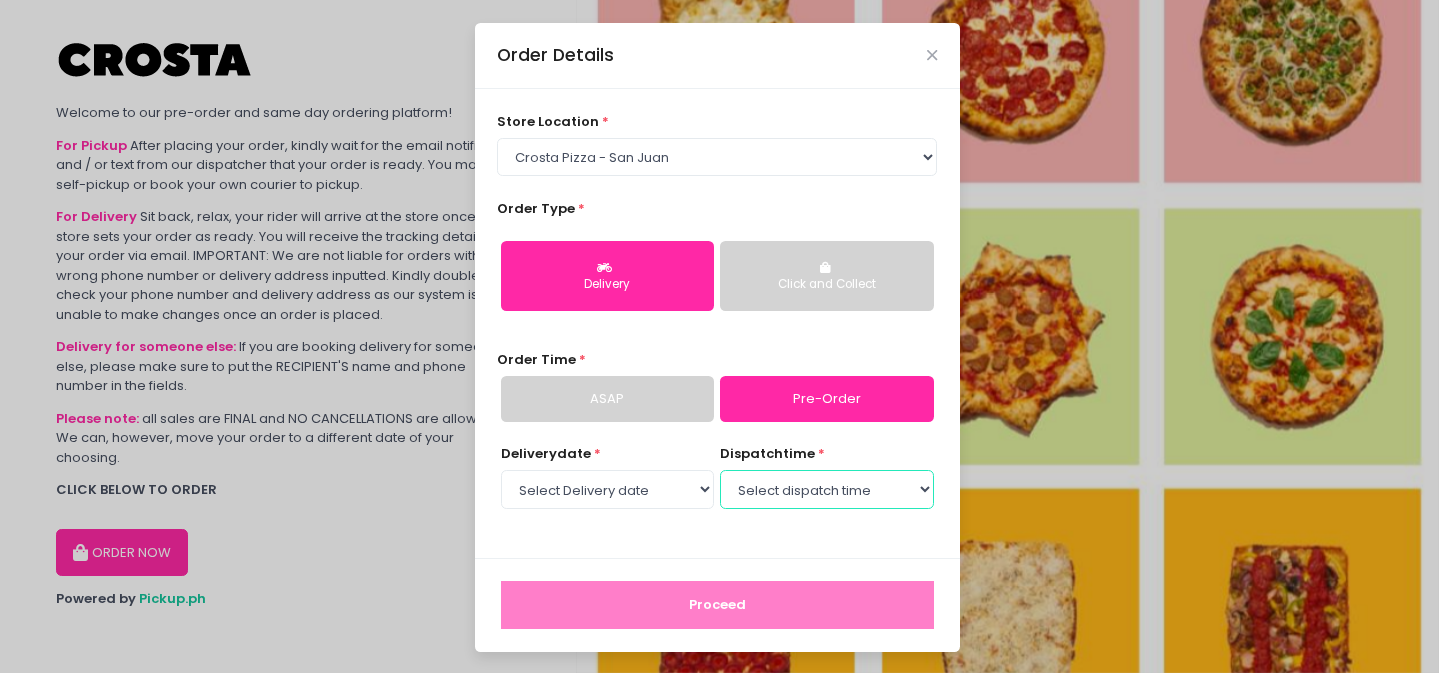 select on "14:30" 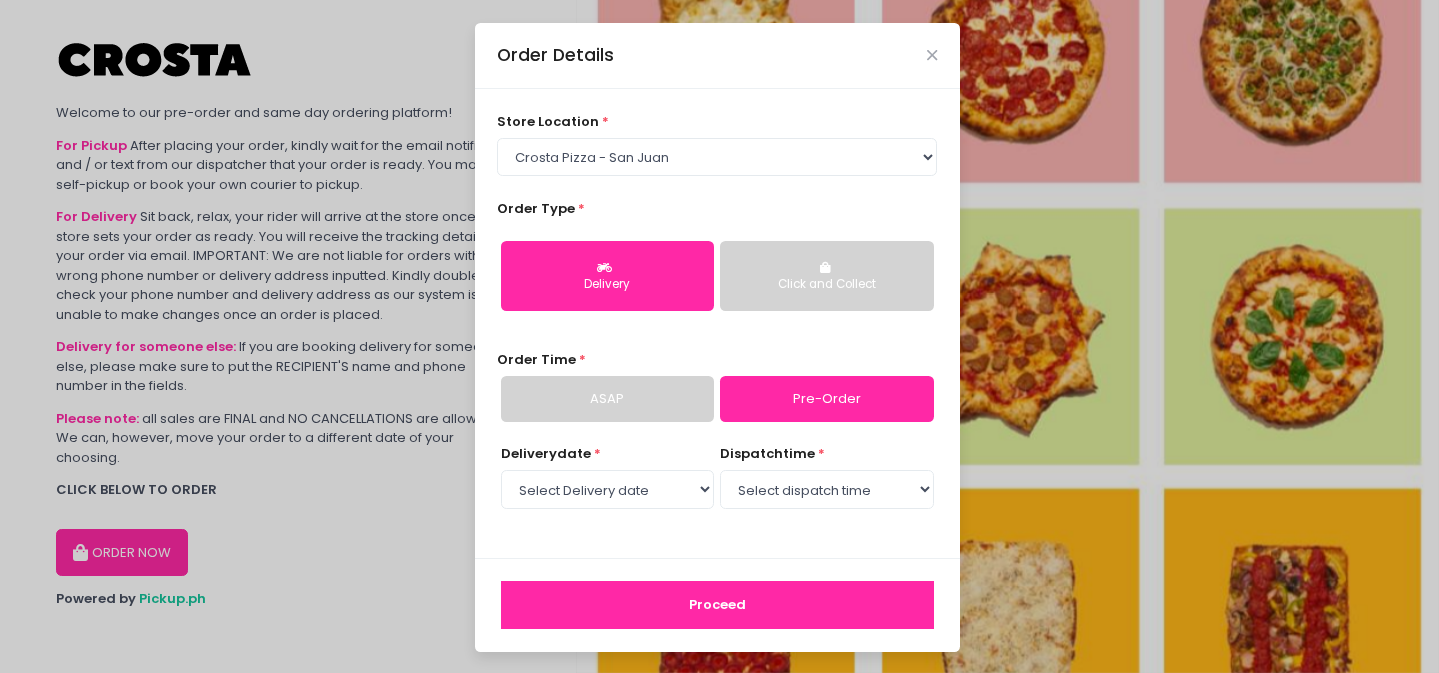 click on "Proceed" at bounding box center [717, 605] 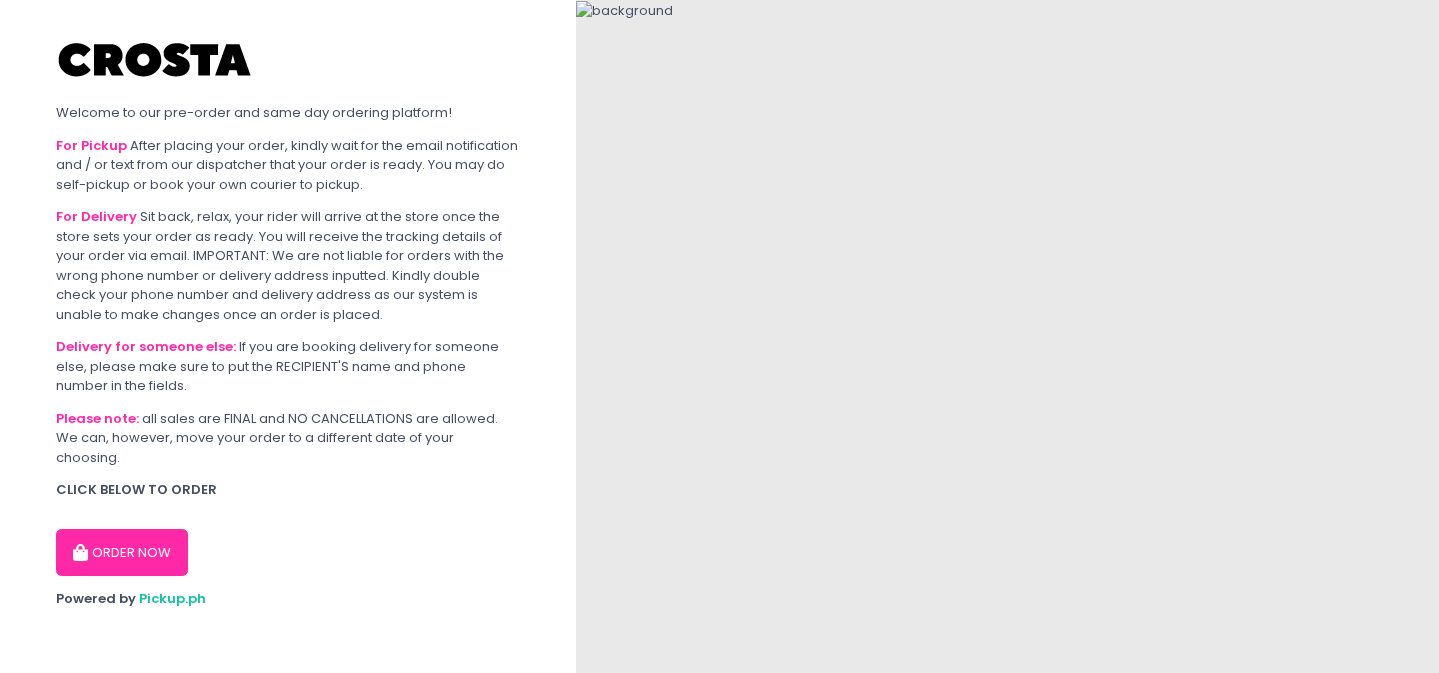 scroll, scrollTop: 0, scrollLeft: 0, axis: both 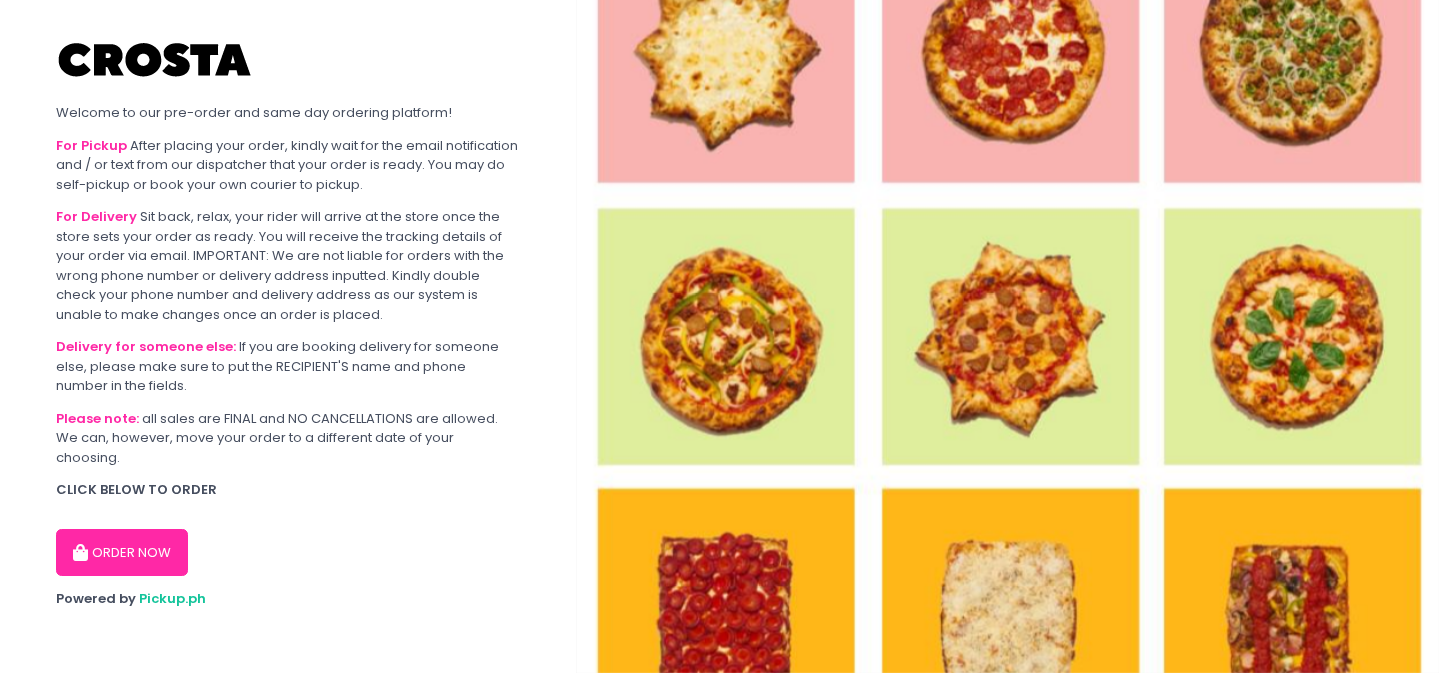 click on "ORDER NOW" at bounding box center (122, 553) 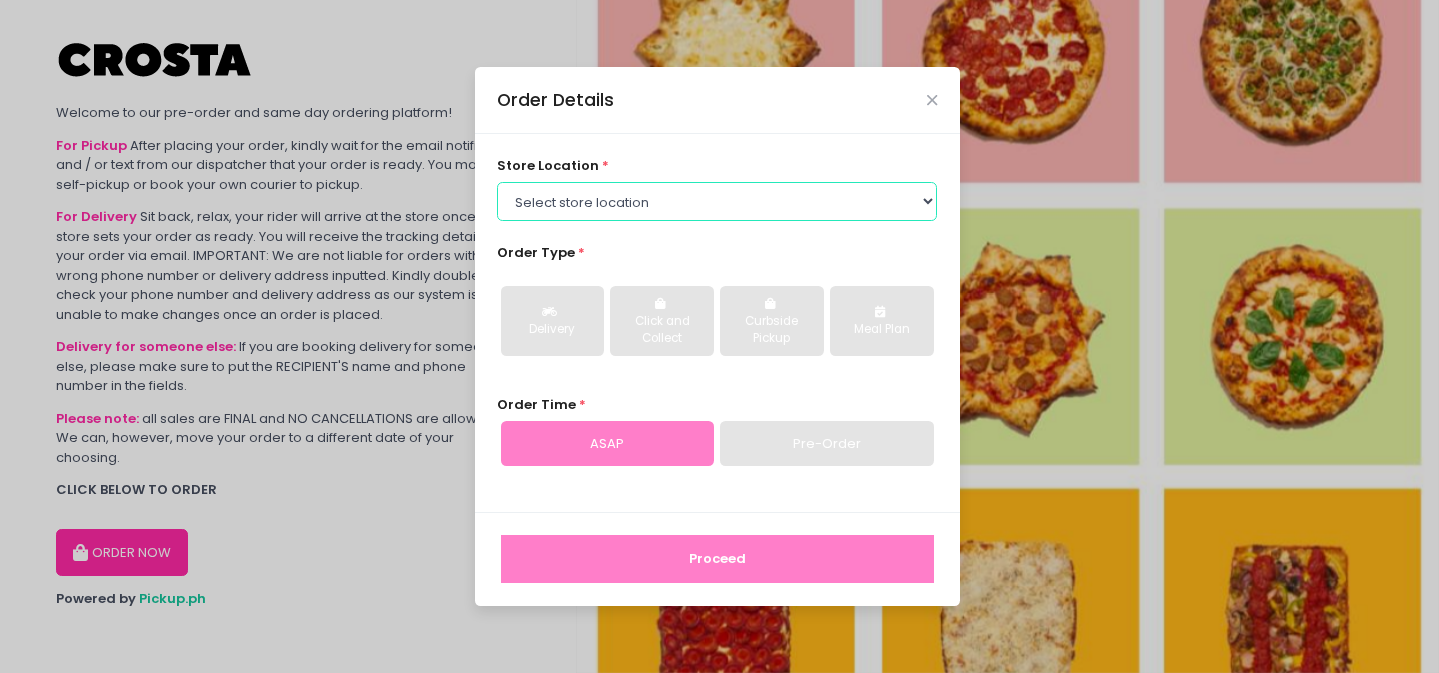click on "Select store location Crosta Pizza - Salcedo  Crosta Pizza - San Juan" at bounding box center [717, 201] 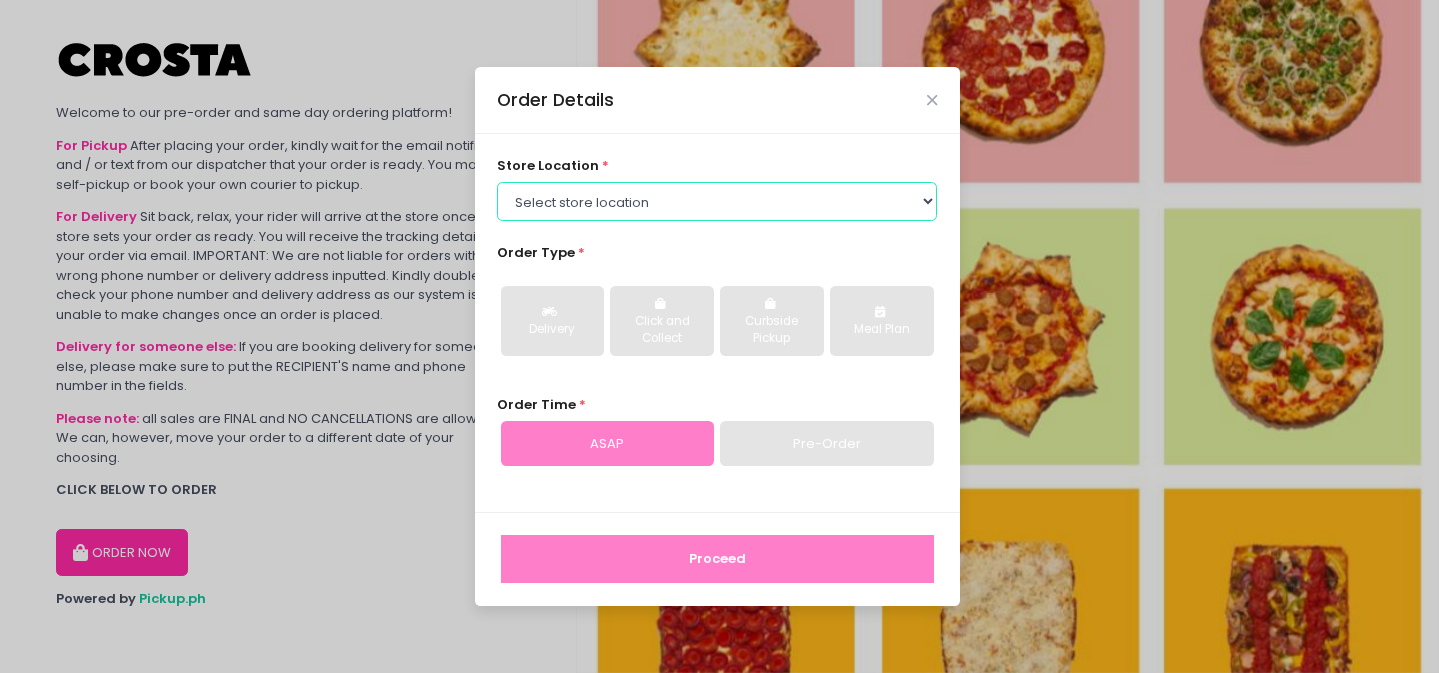 select on "65090bae48156caed44a5eb4" 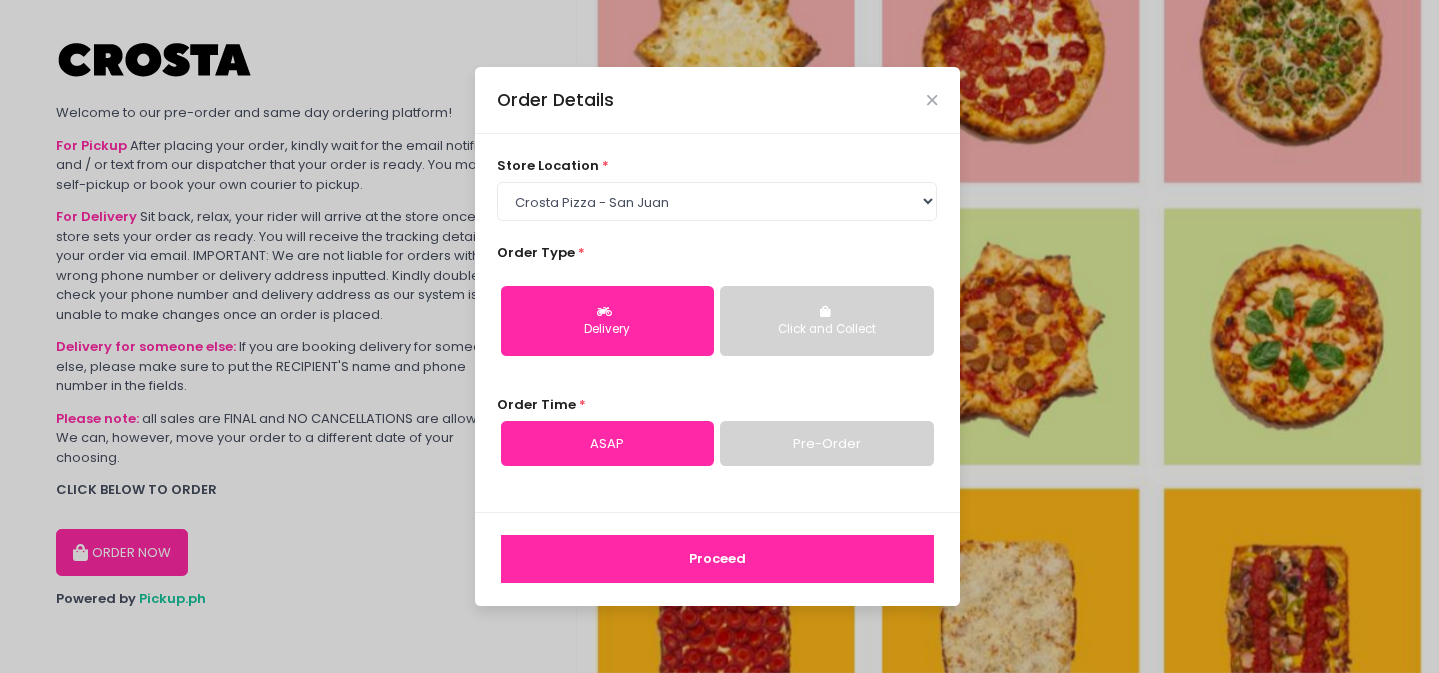 click on "Pre-Order" at bounding box center (826, 444) 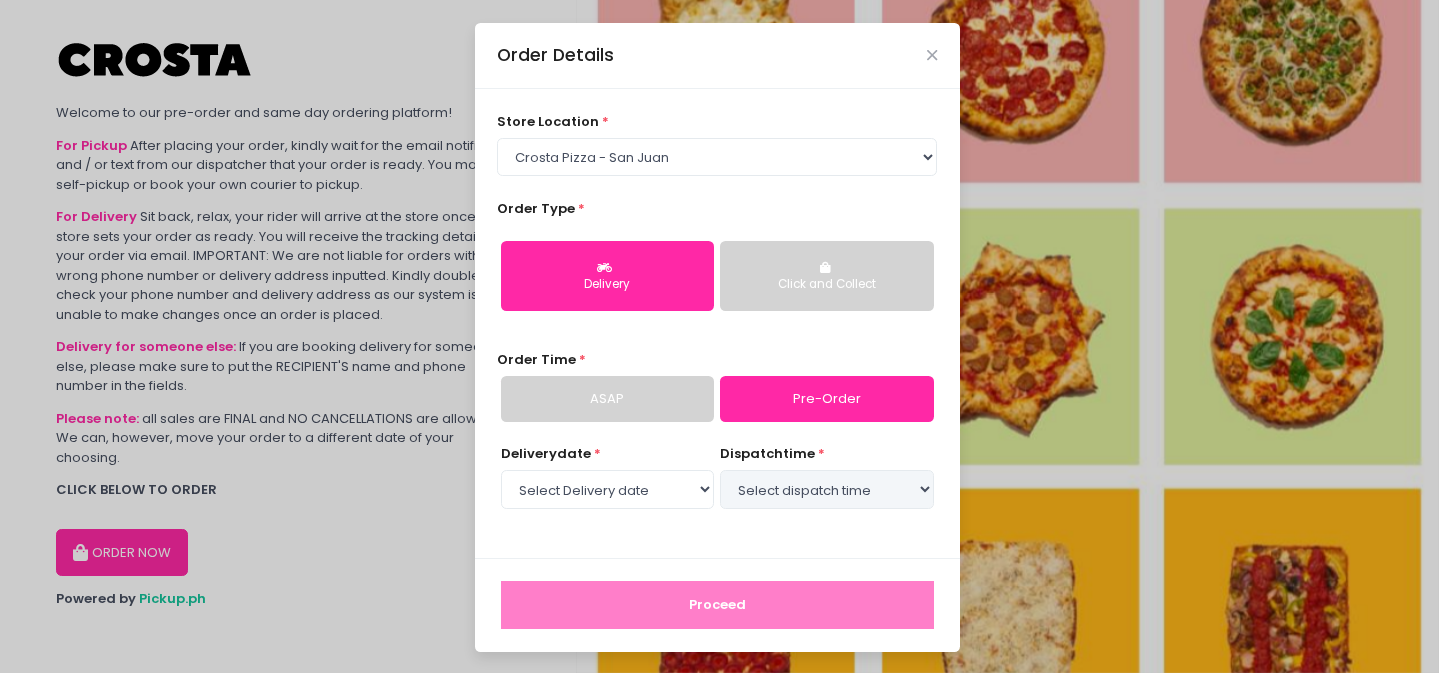select on "2025-08-09" 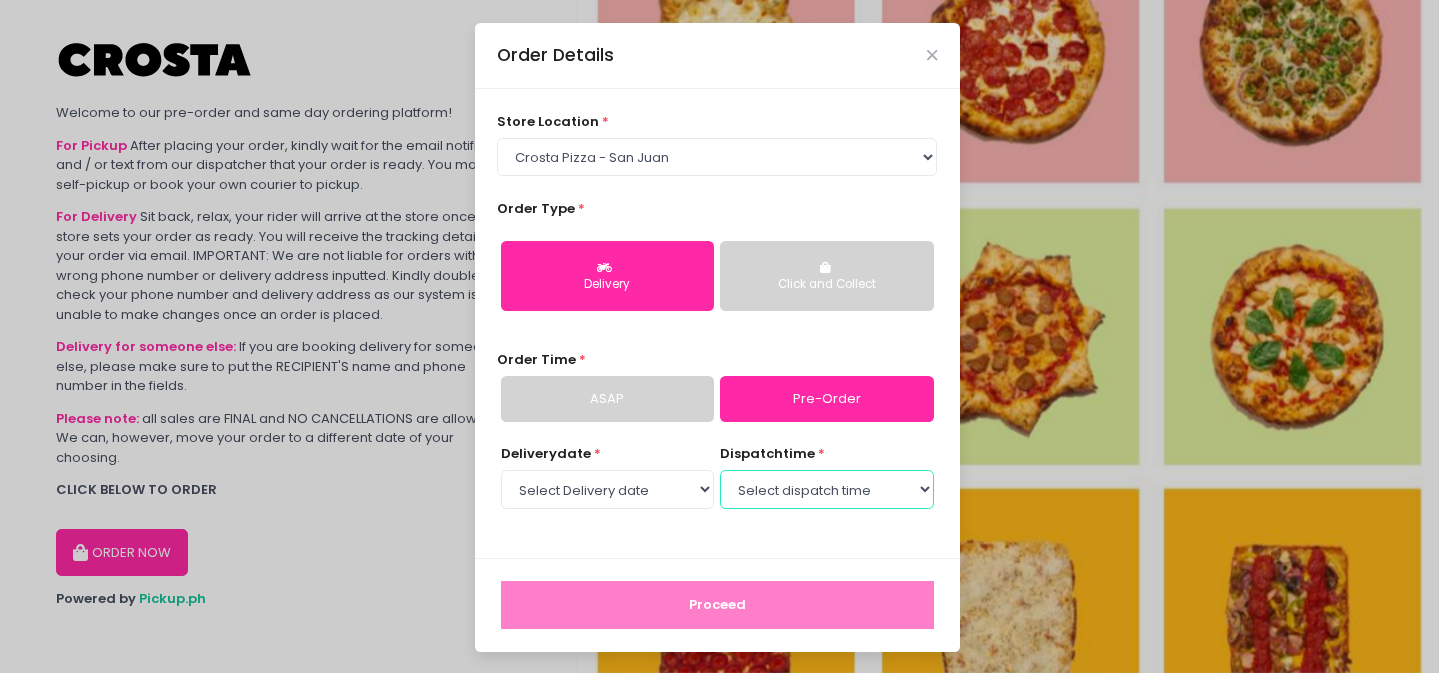 click on "Select dispatch time 04:30 PM - 05:00 PM 05:00 PM - 05:30 PM 05:30 PM - 06:00 PM 06:00 PM - 06:30 PM 06:30 PM - 07:00 PM 07:00 PM - 07:30 PM 07:30 PM - 08:00 PM 08:00 PM - 08:30 PM 08:30 PM - 09:00 PM 09:00 PM - 09:30 PM 09:30 PM - 10:00 PM" at bounding box center (826, 489) 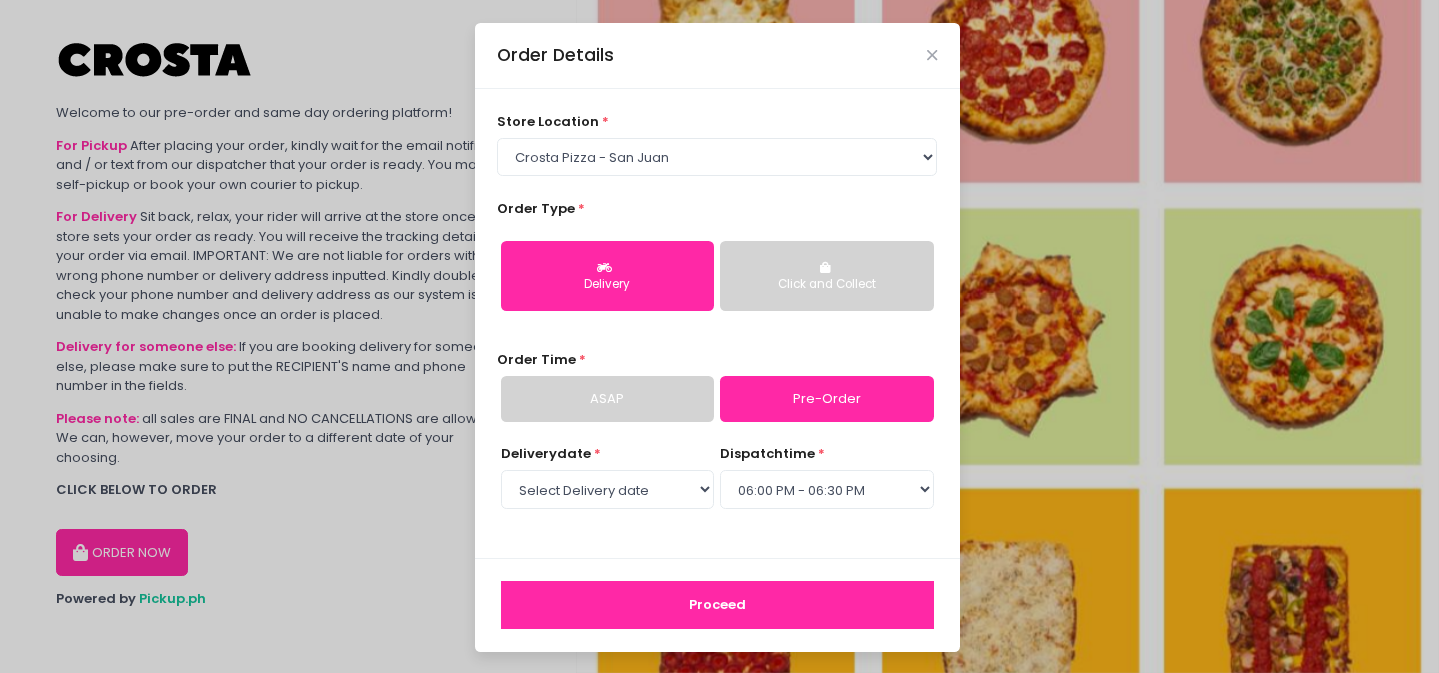 click on "Proceed" at bounding box center (717, 605) 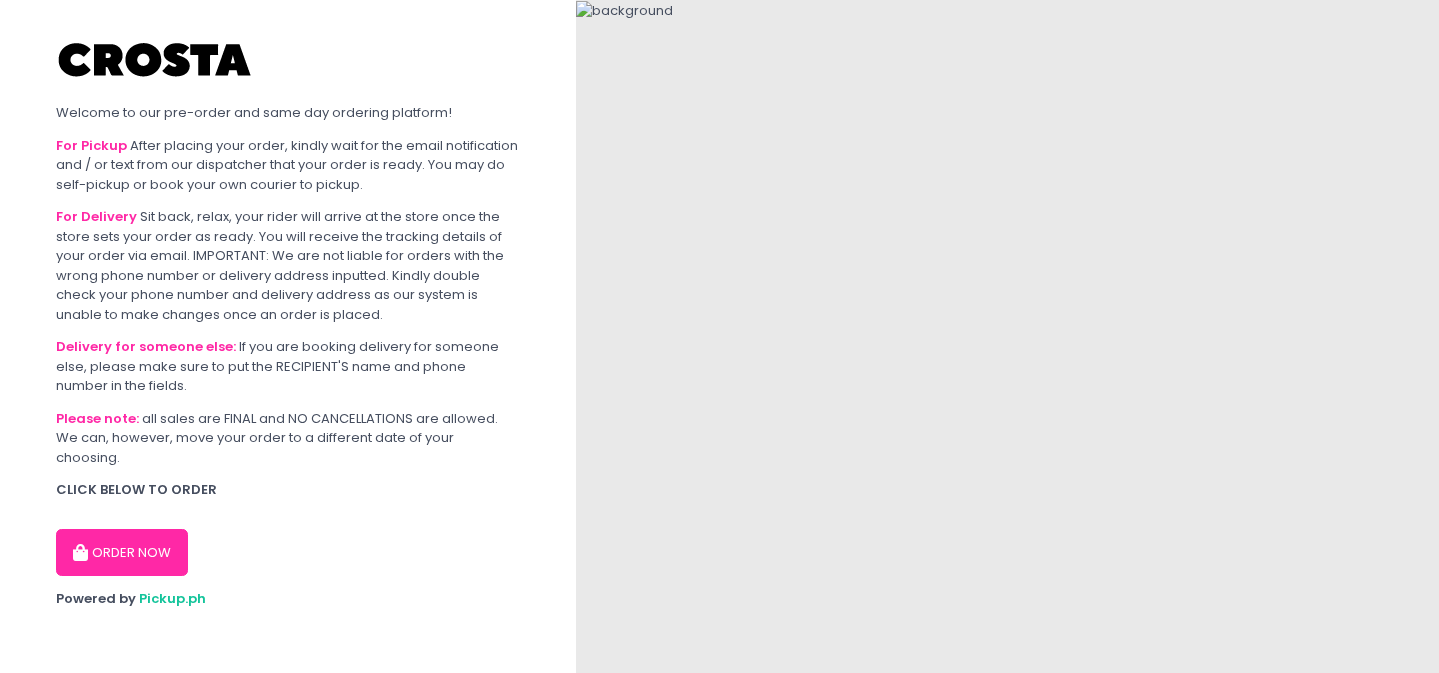 scroll, scrollTop: 0, scrollLeft: 0, axis: both 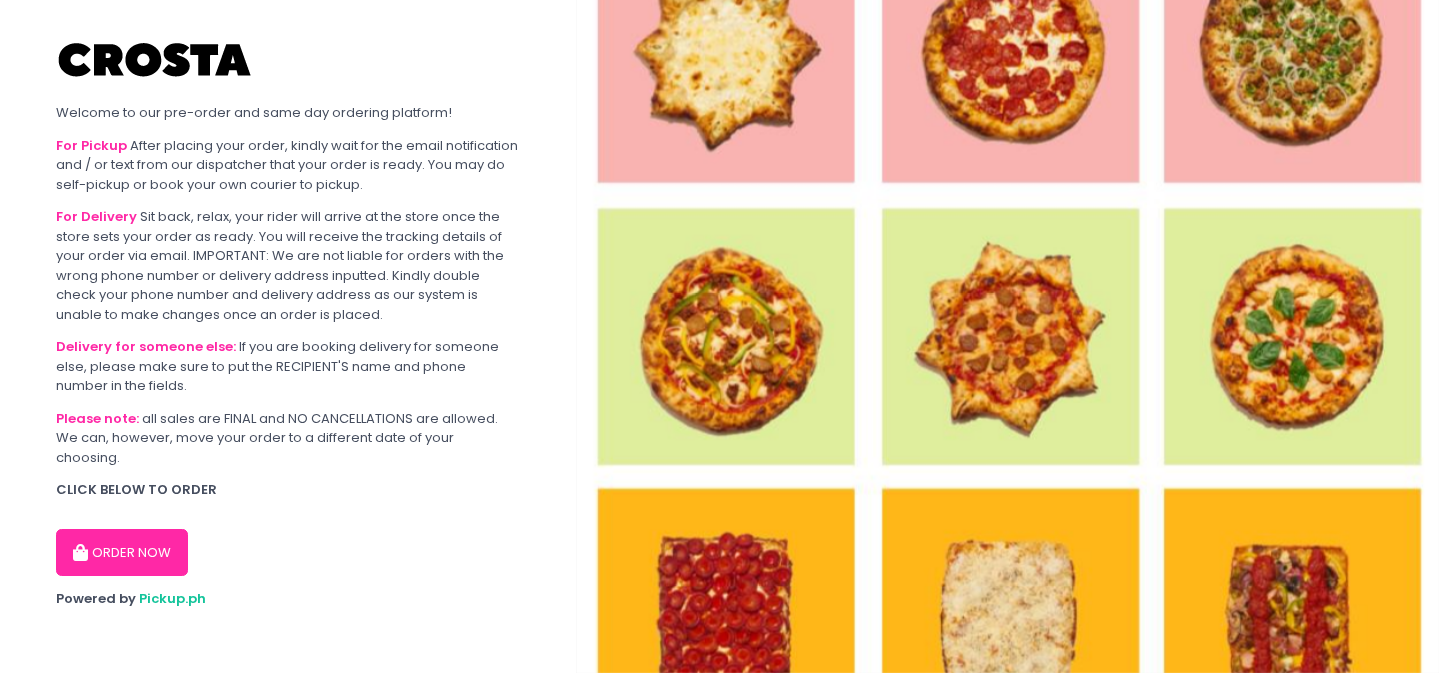 click on "ORDER NOW" at bounding box center [122, 553] 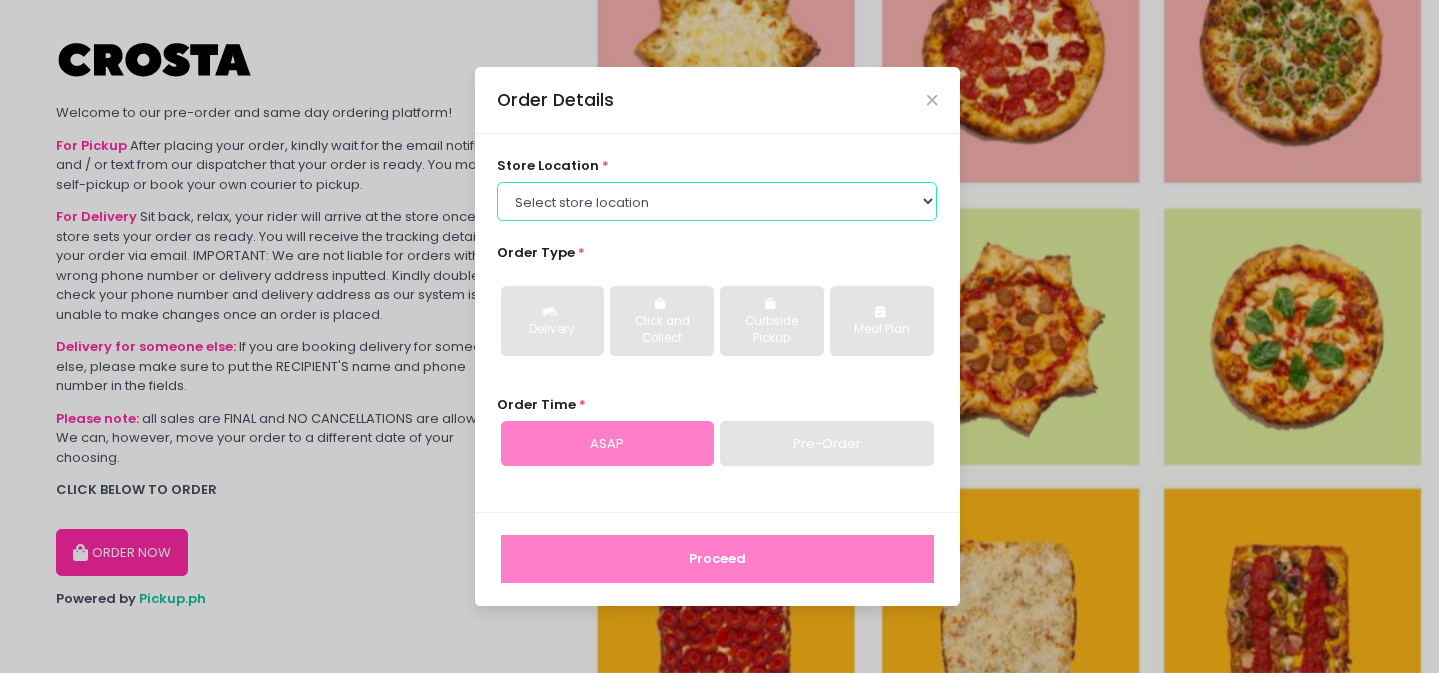 click on "Select store location Crosta Pizza - Salcedo  Crosta Pizza - San Juan" at bounding box center (717, 201) 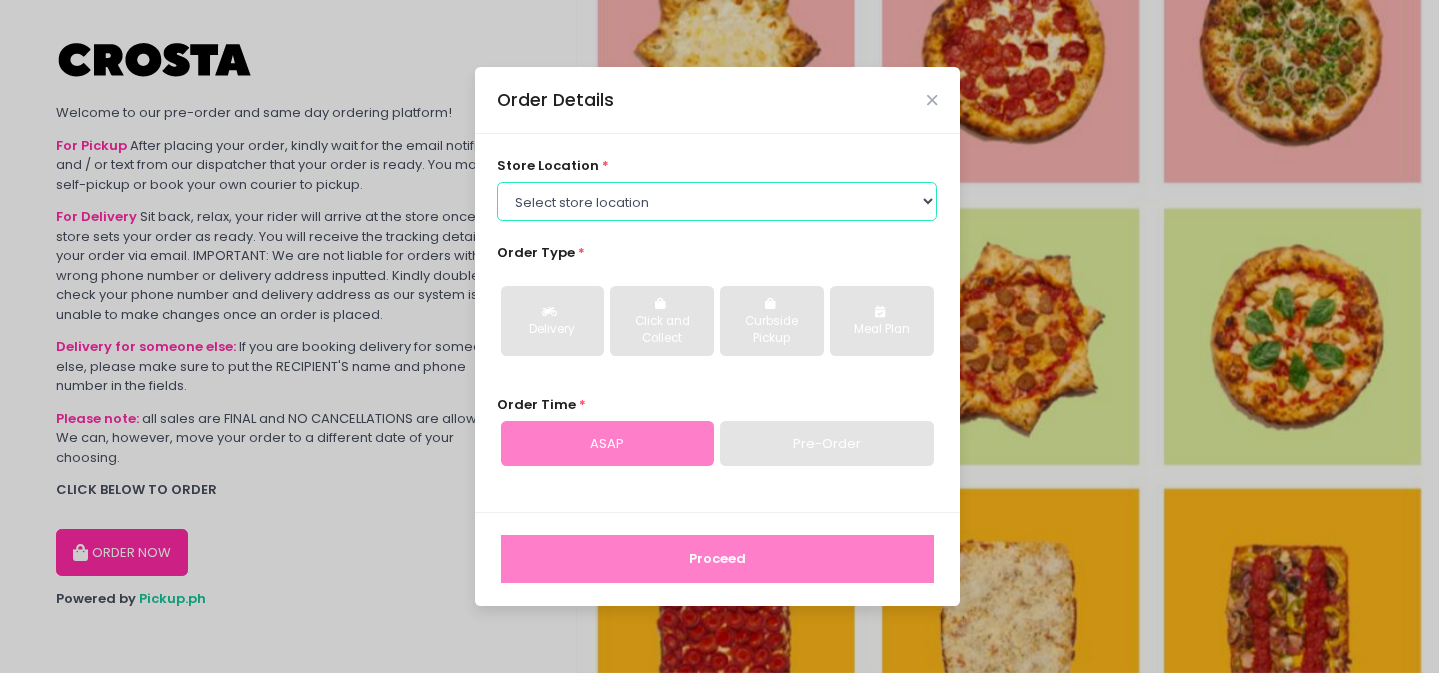 select on "5fabb2e53664a8677beaeb89" 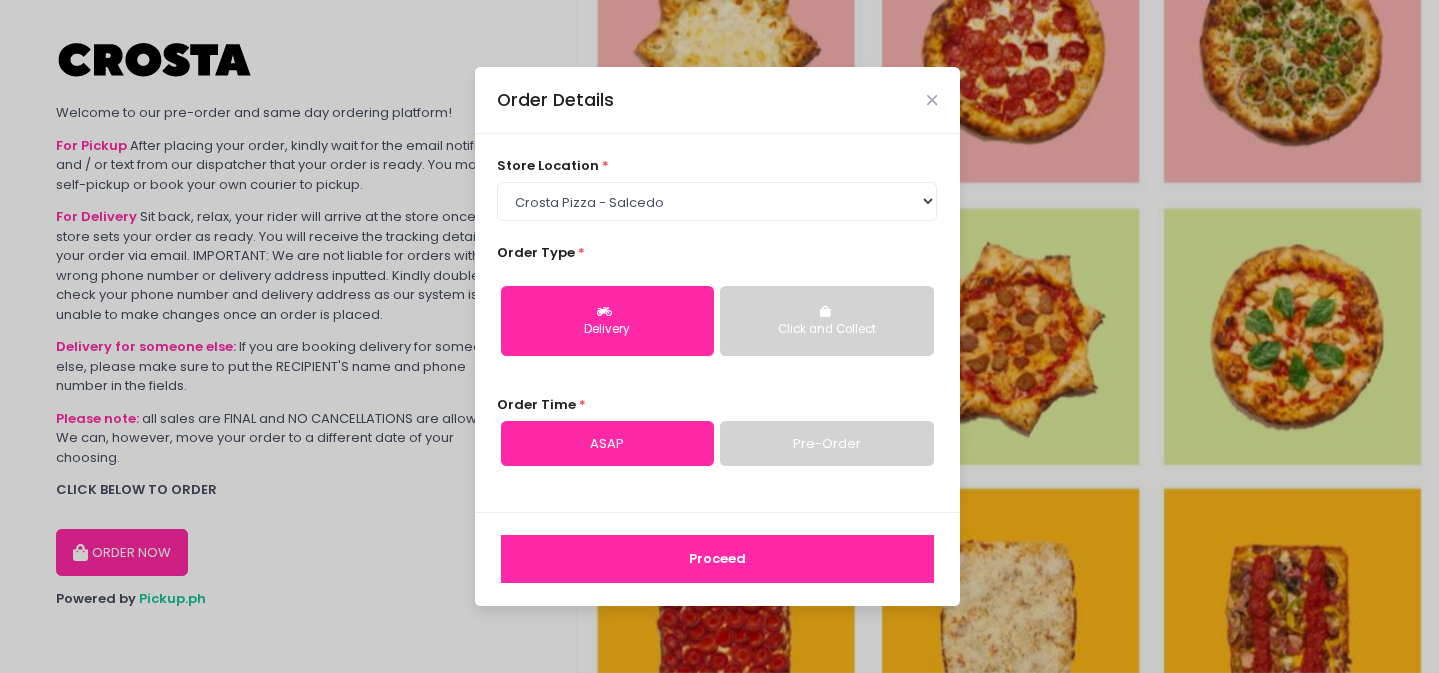 click on "Proceed" at bounding box center (717, 559) 